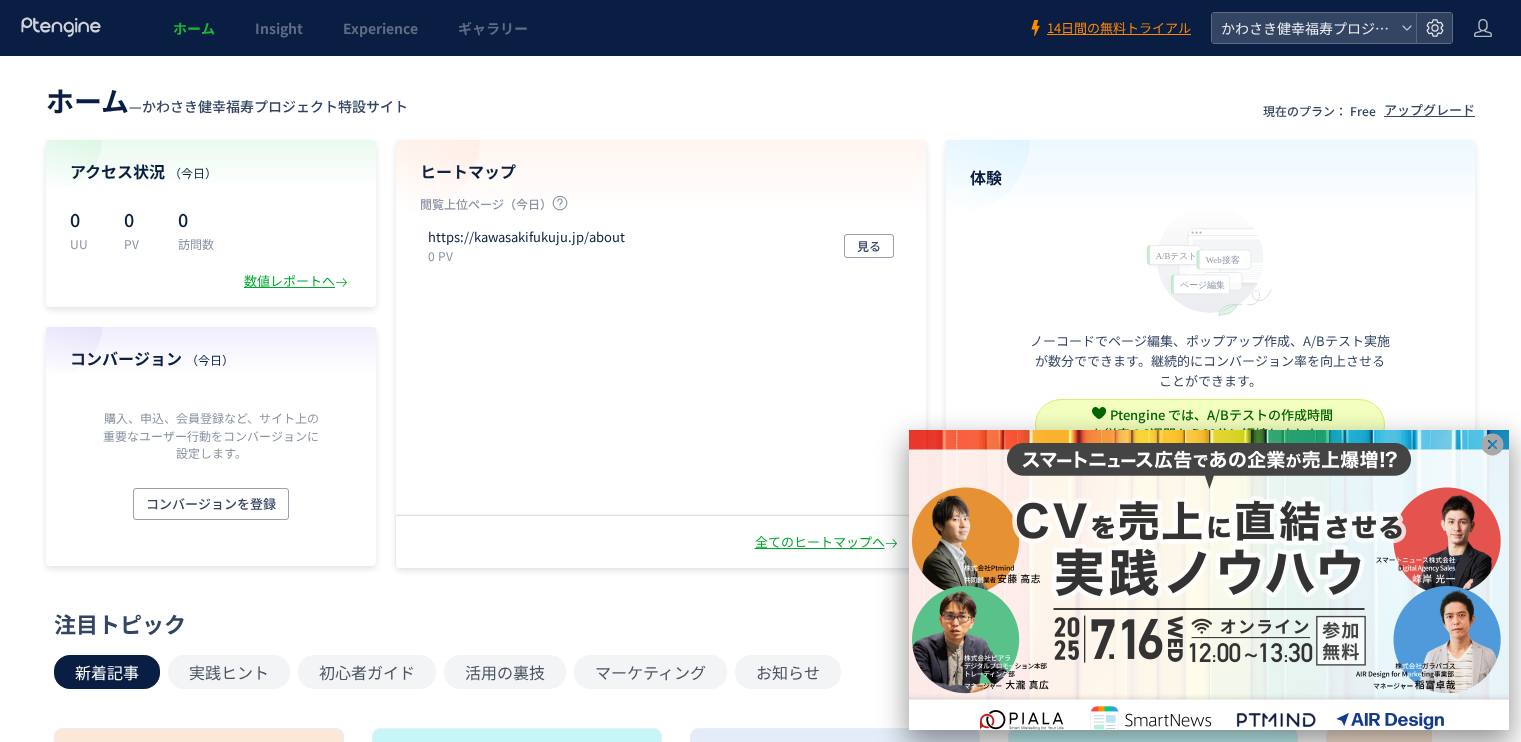 scroll, scrollTop: 0, scrollLeft: 0, axis: both 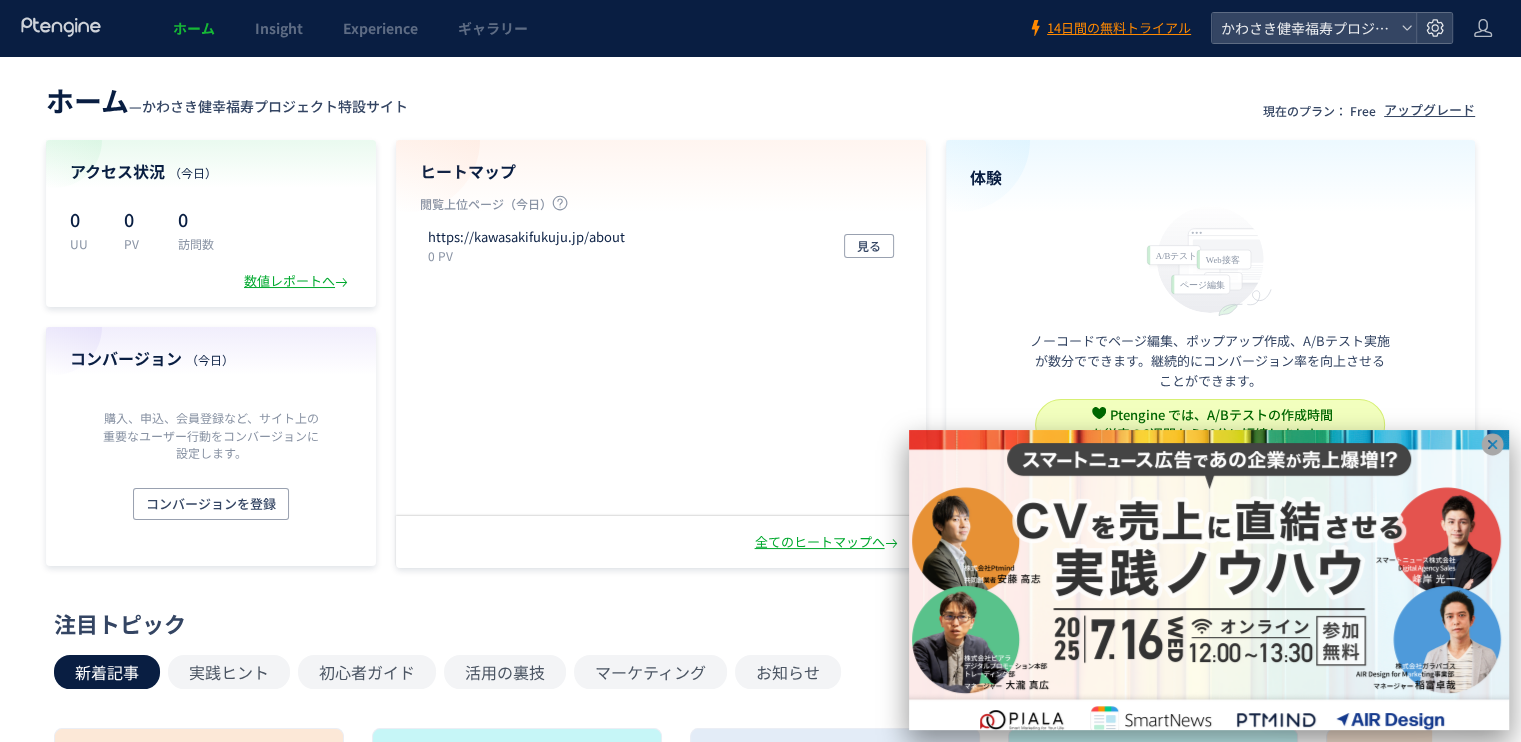 click 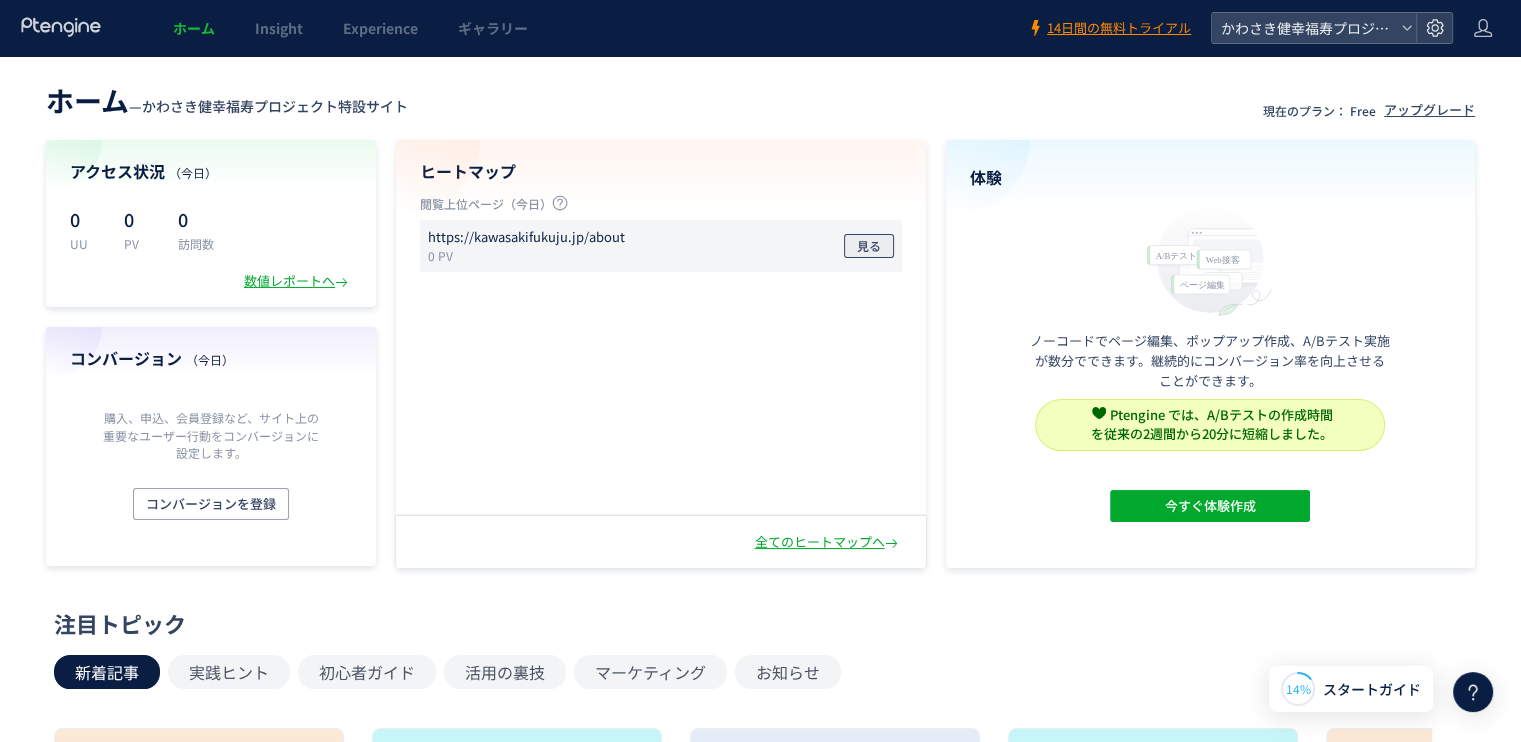 click on "見る" at bounding box center [869, 246] 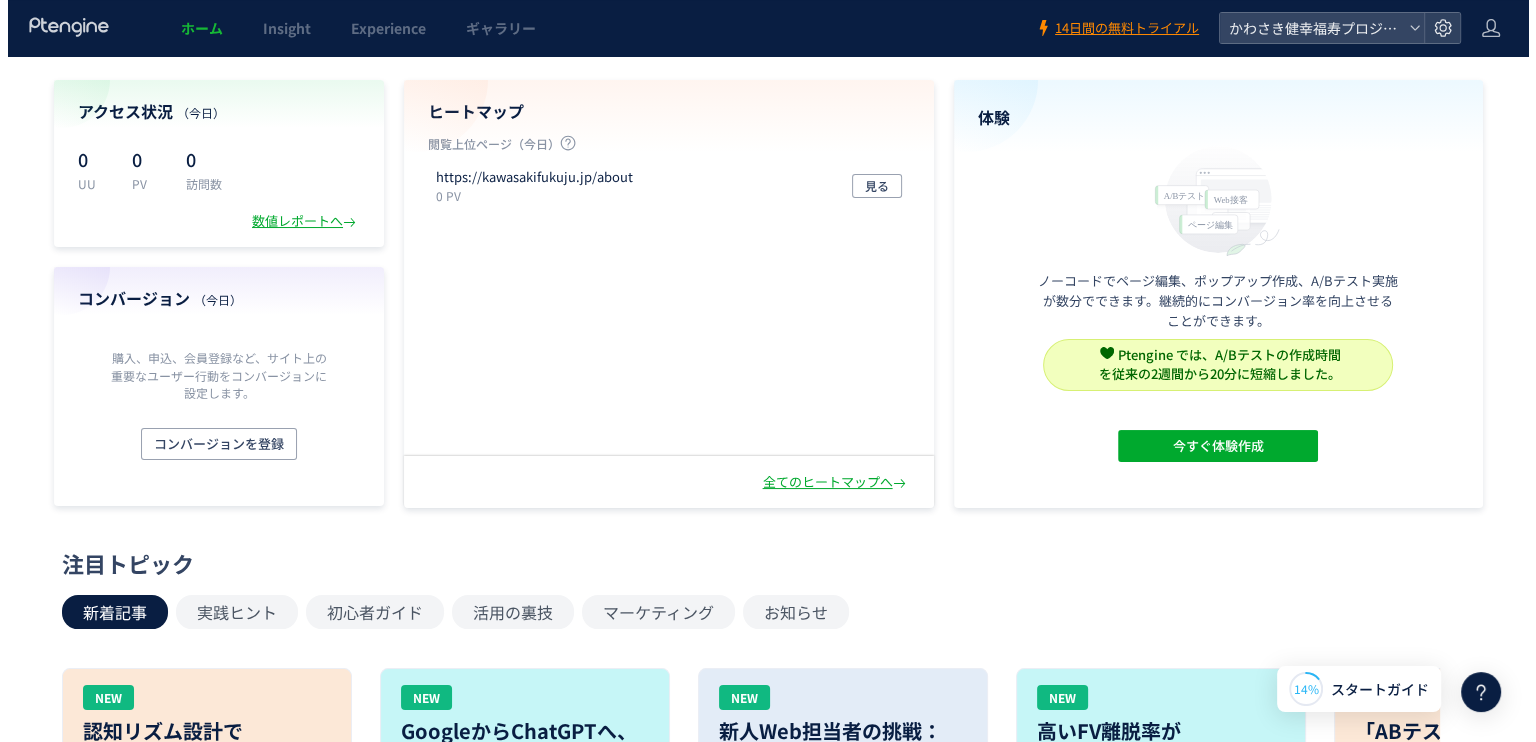 scroll, scrollTop: 0, scrollLeft: 0, axis: both 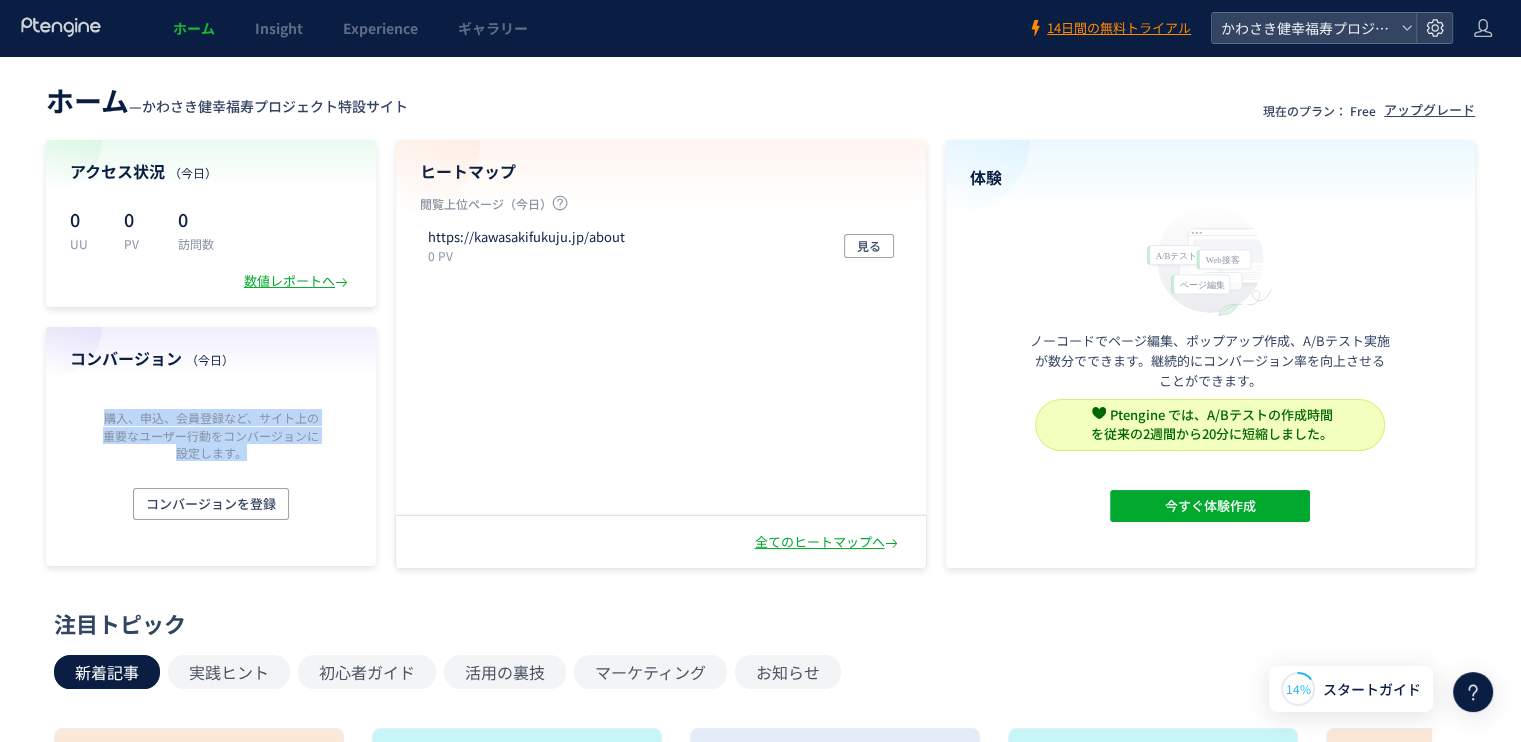 drag, startPoint x: 99, startPoint y: 415, endPoint x: 267, endPoint y: 480, distance: 180.13606 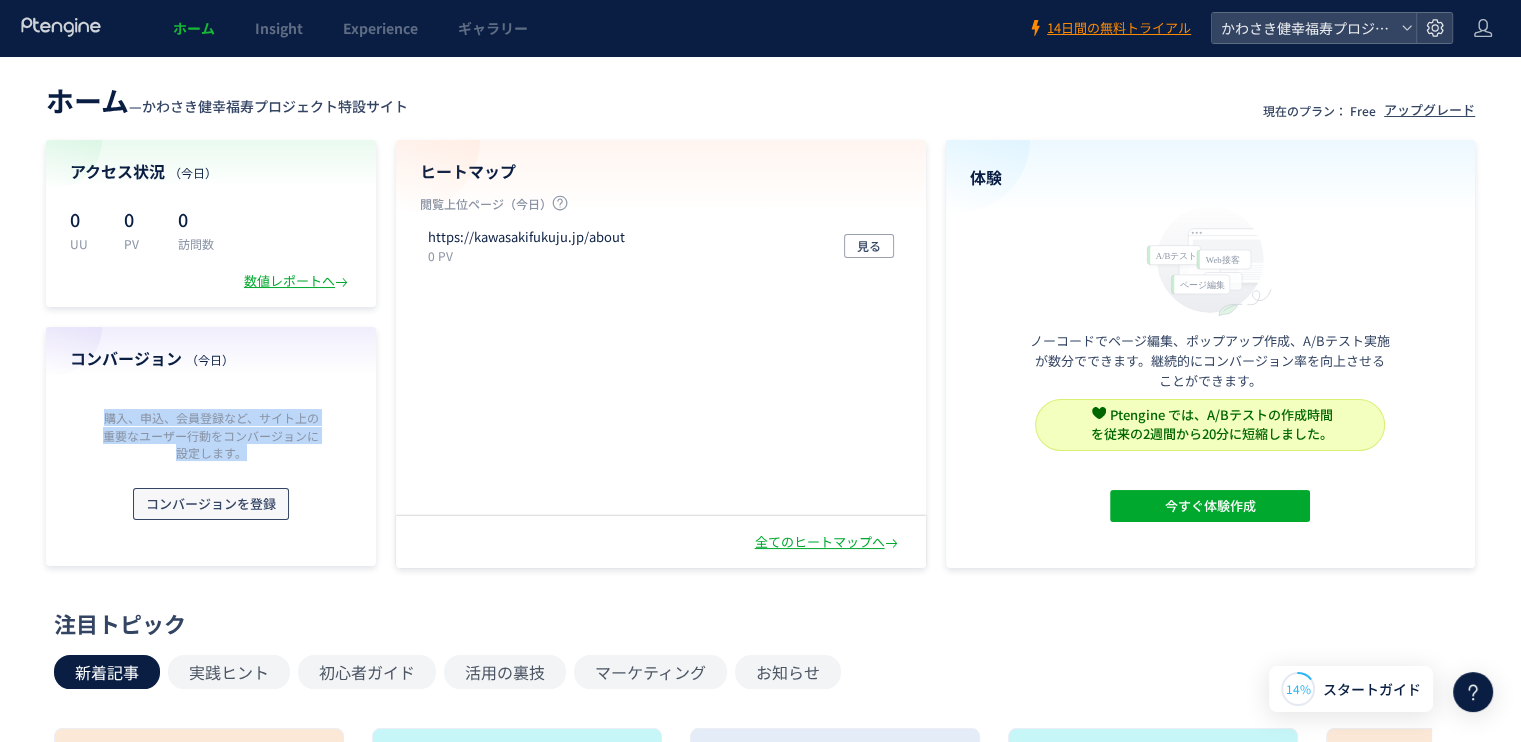 click on "コンバージョンを登録" at bounding box center [211, 504] 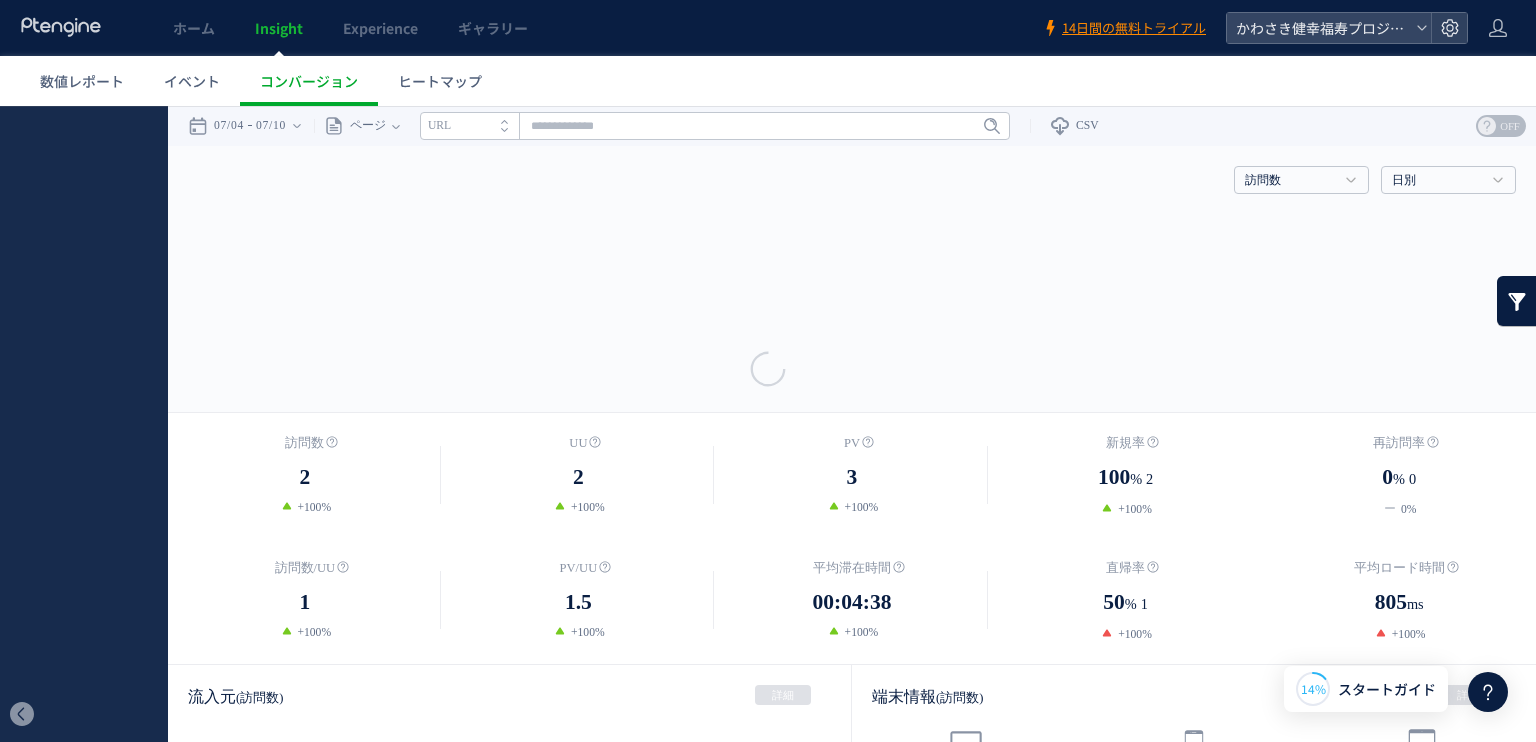 scroll, scrollTop: 0, scrollLeft: 0, axis: both 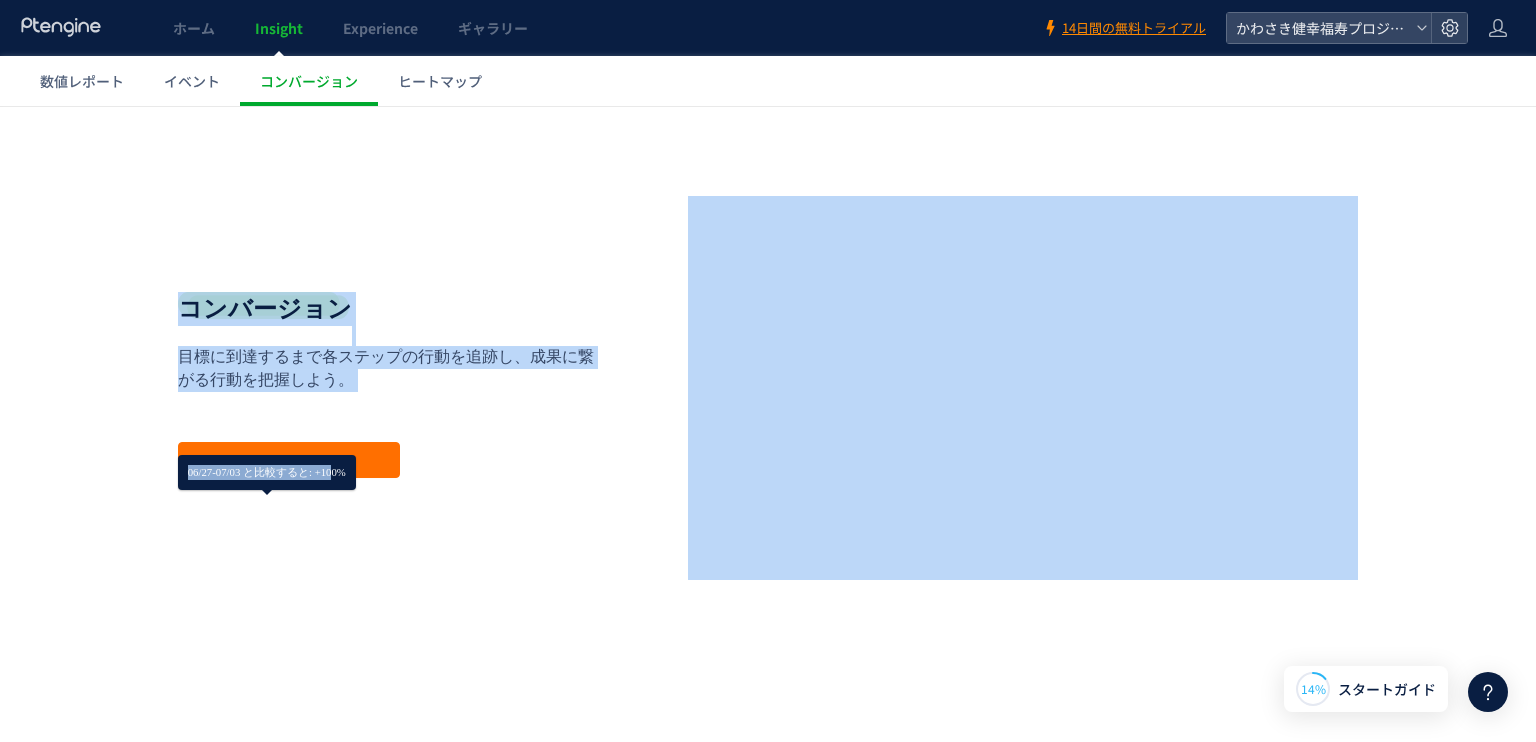 drag, startPoint x: 355, startPoint y: 477, endPoint x: 344, endPoint y: 503, distance: 28.231188 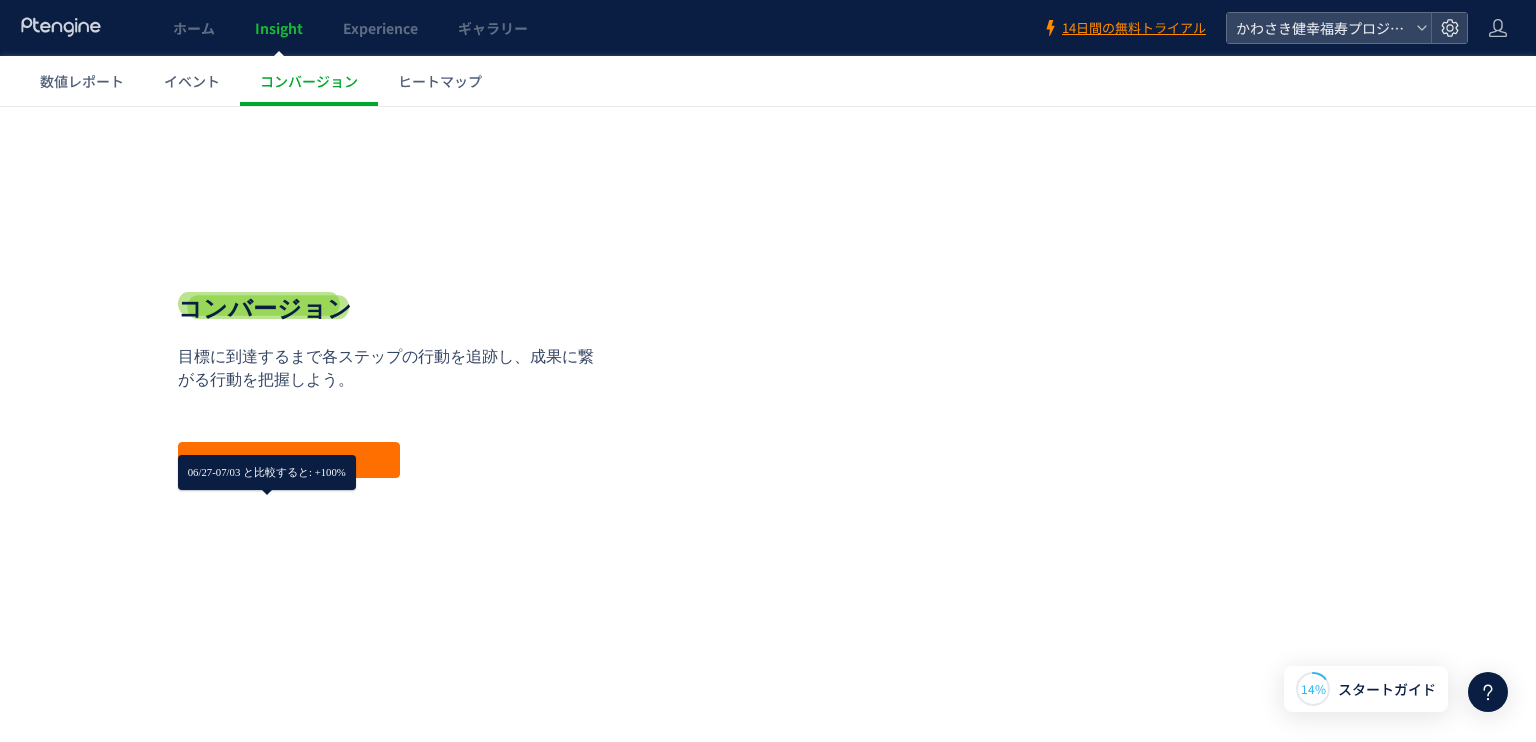 click on "**********" at bounding box center [393, 385] 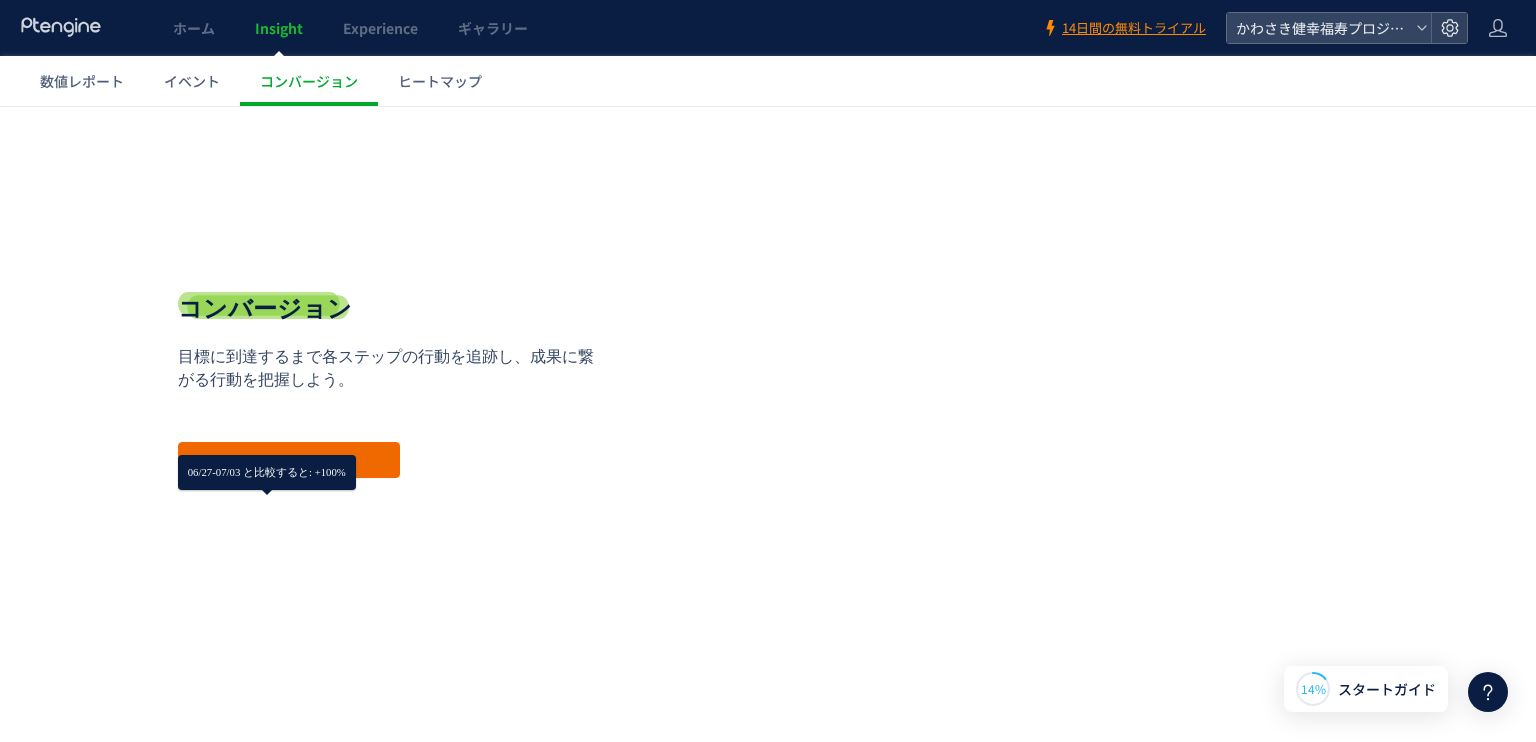click on "**********" at bounding box center [289, 460] 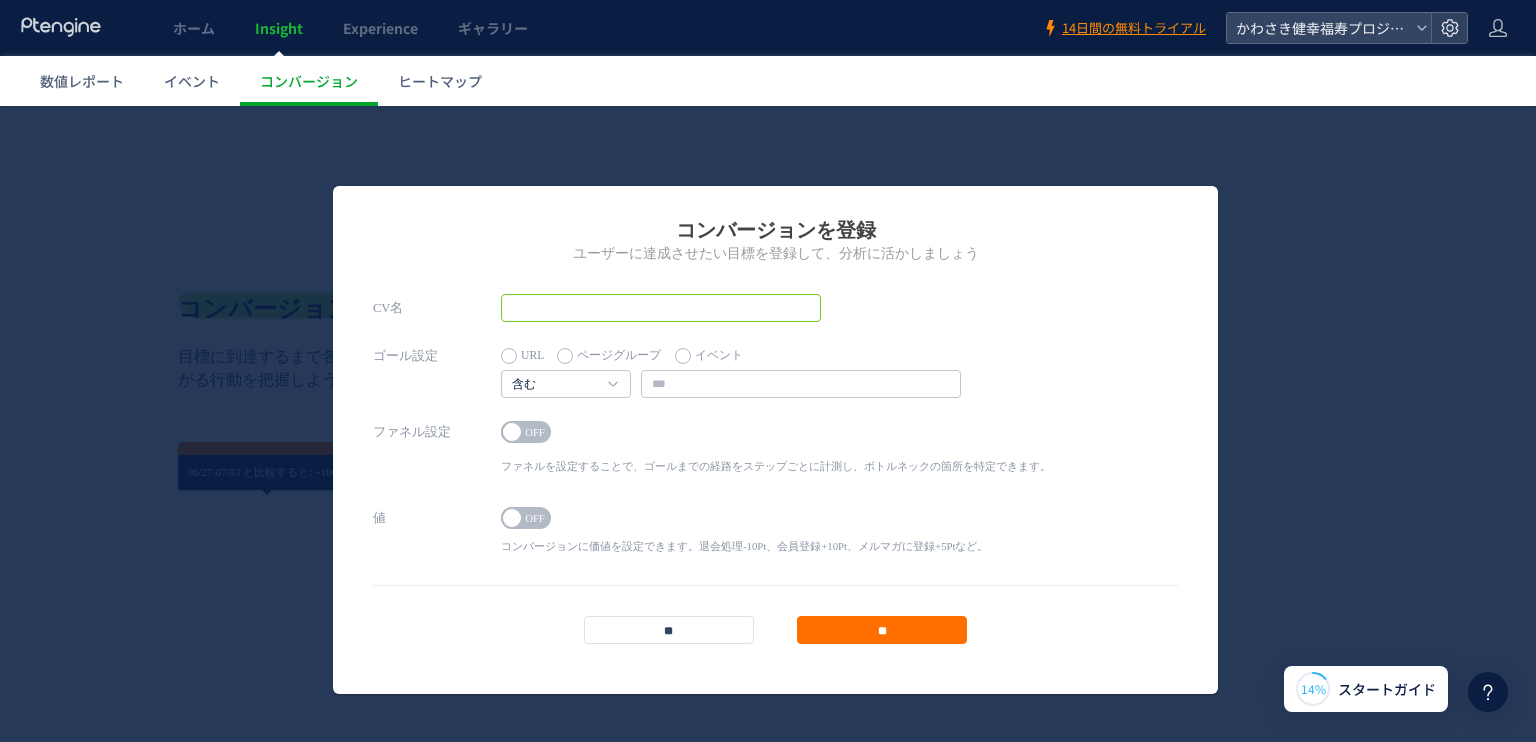 click at bounding box center (661, 308) 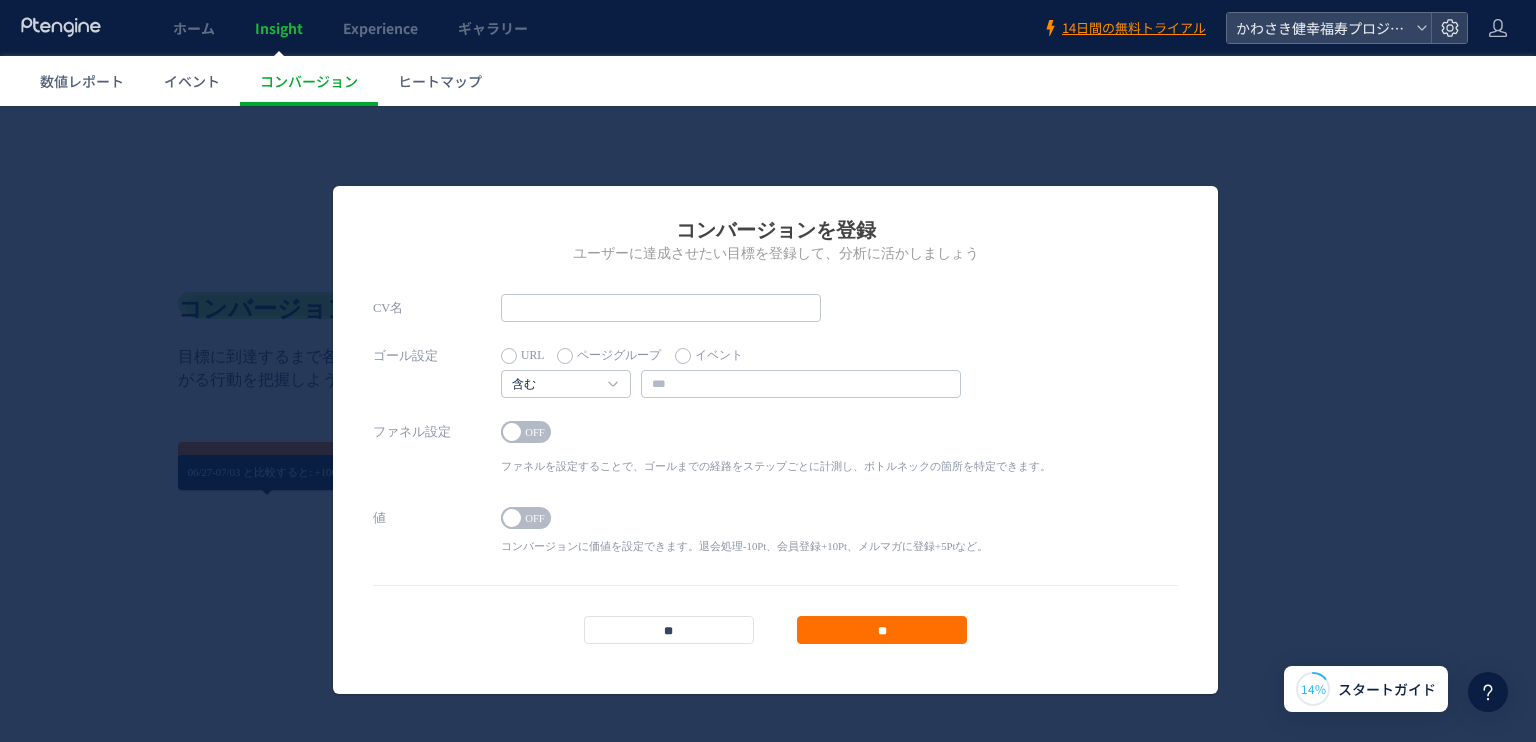 click on "コンバージョンを登録" at bounding box center (775, 230) 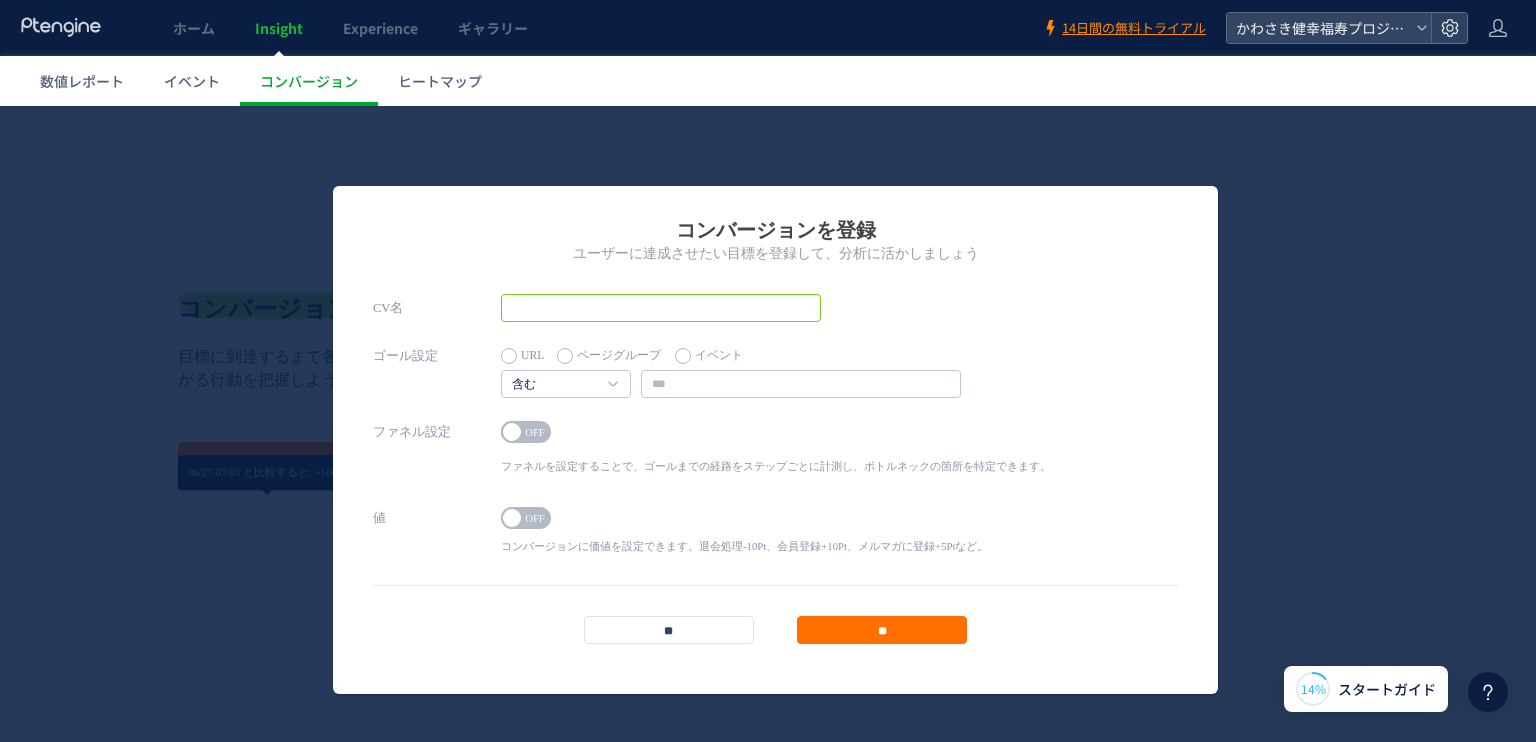click at bounding box center (661, 308) 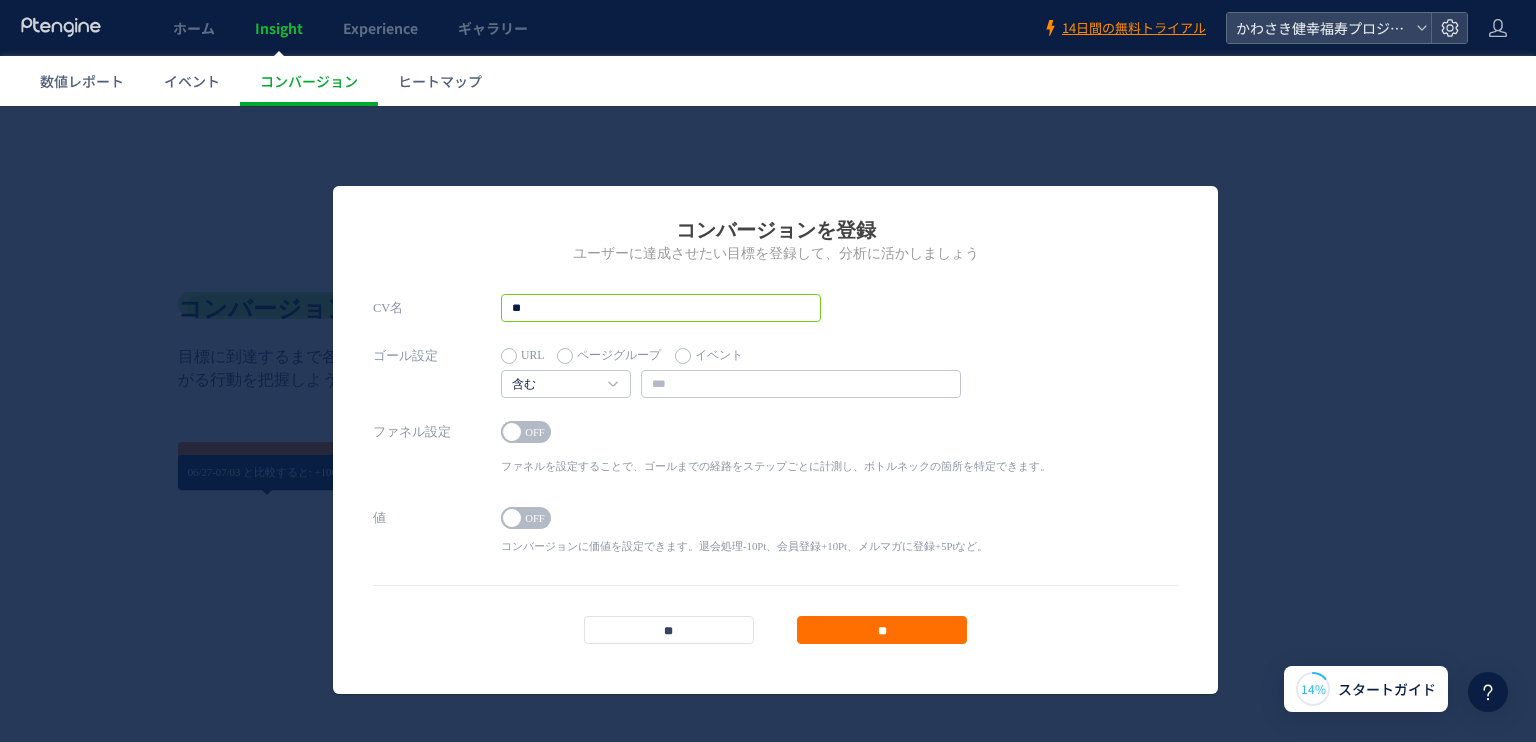type on "*" 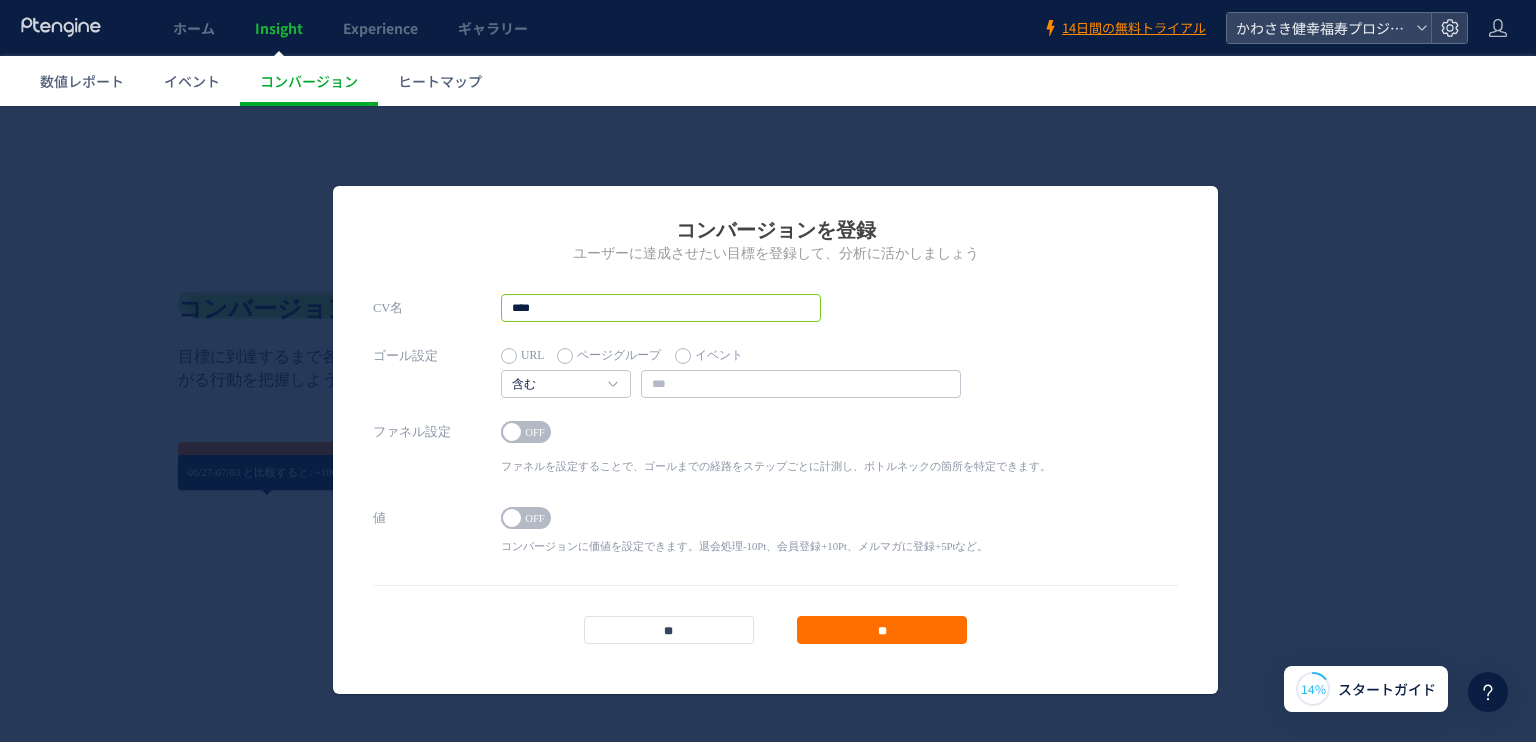 drag, startPoint x: 527, startPoint y: 305, endPoint x: 548, endPoint y: 307, distance: 21.095022 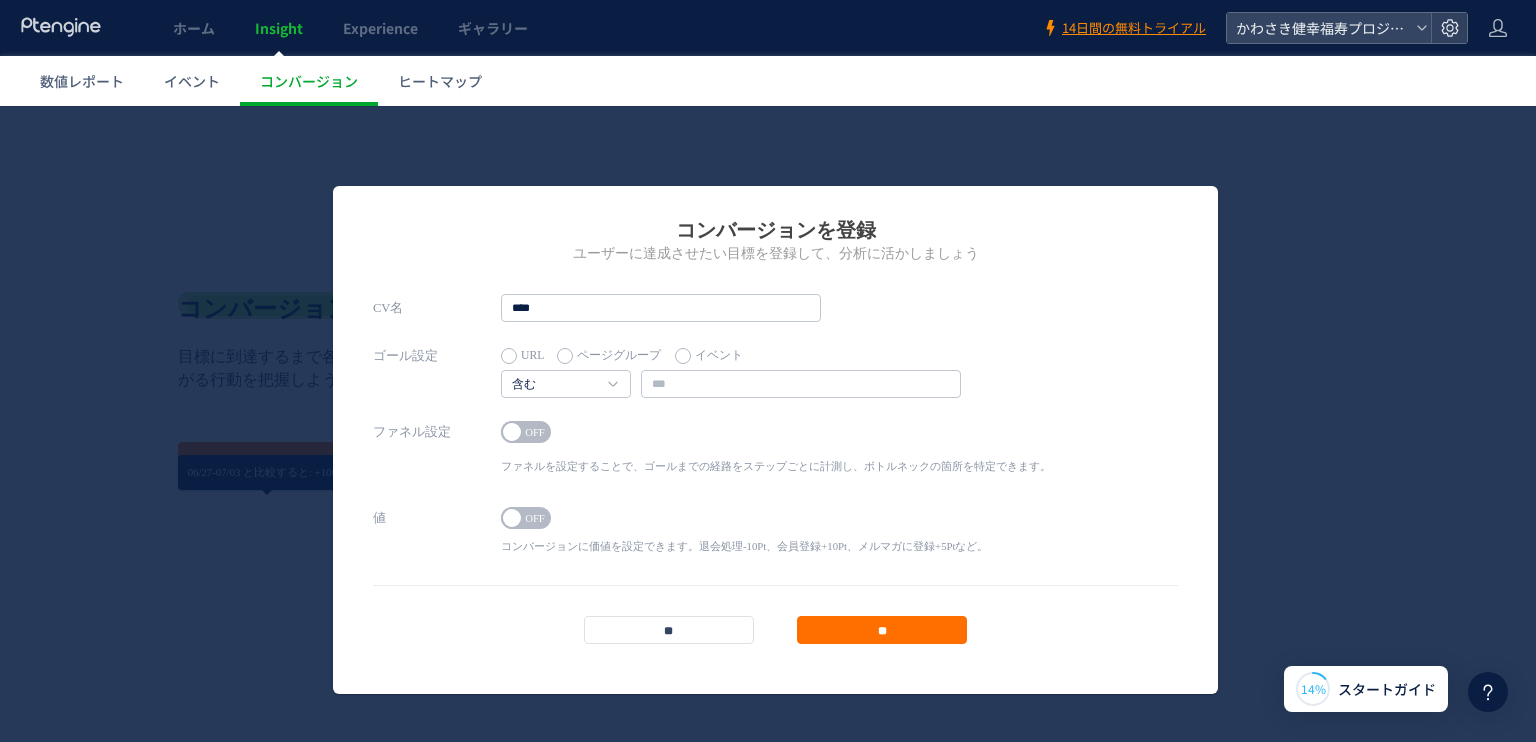 click on "イベント" at bounding box center (709, 356) 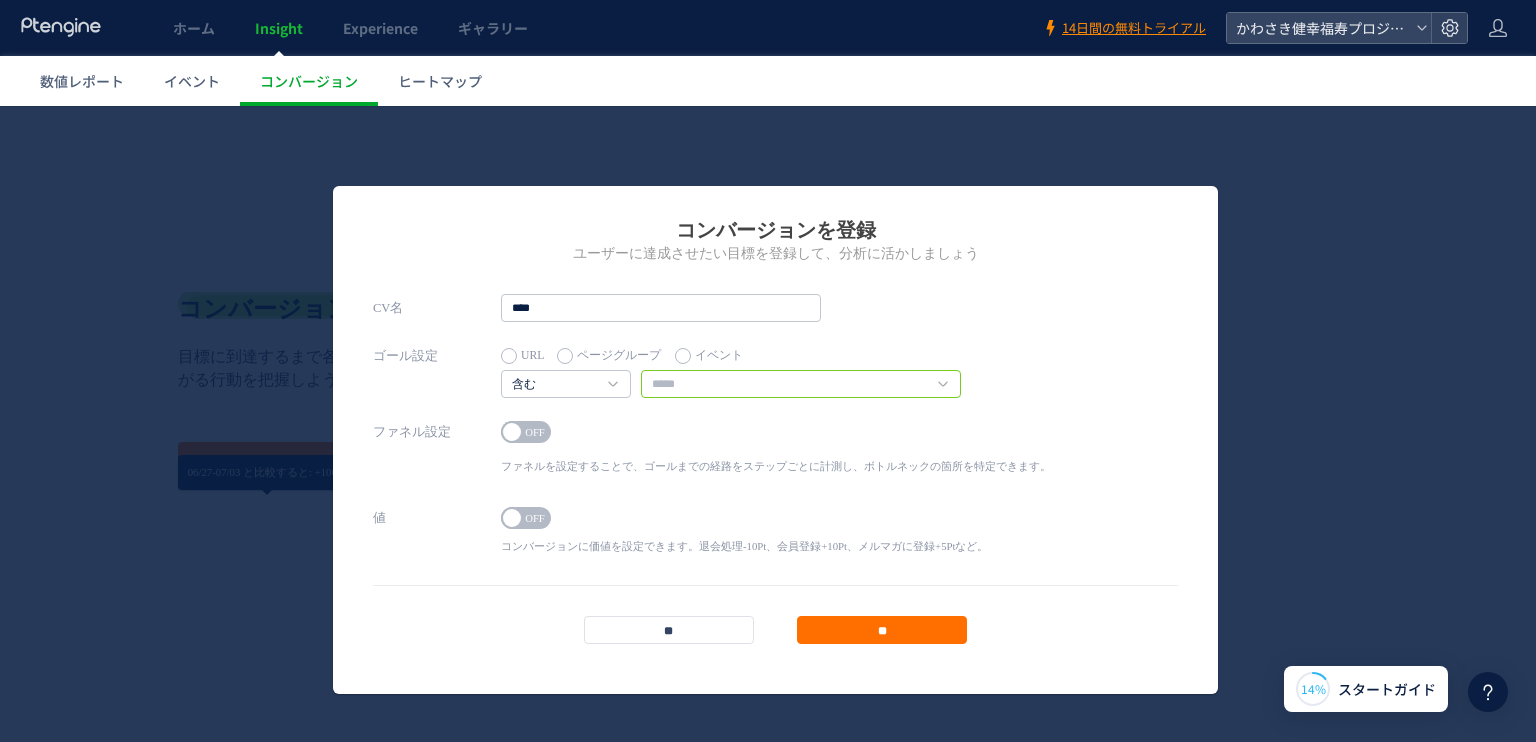 click at bounding box center (801, 384) 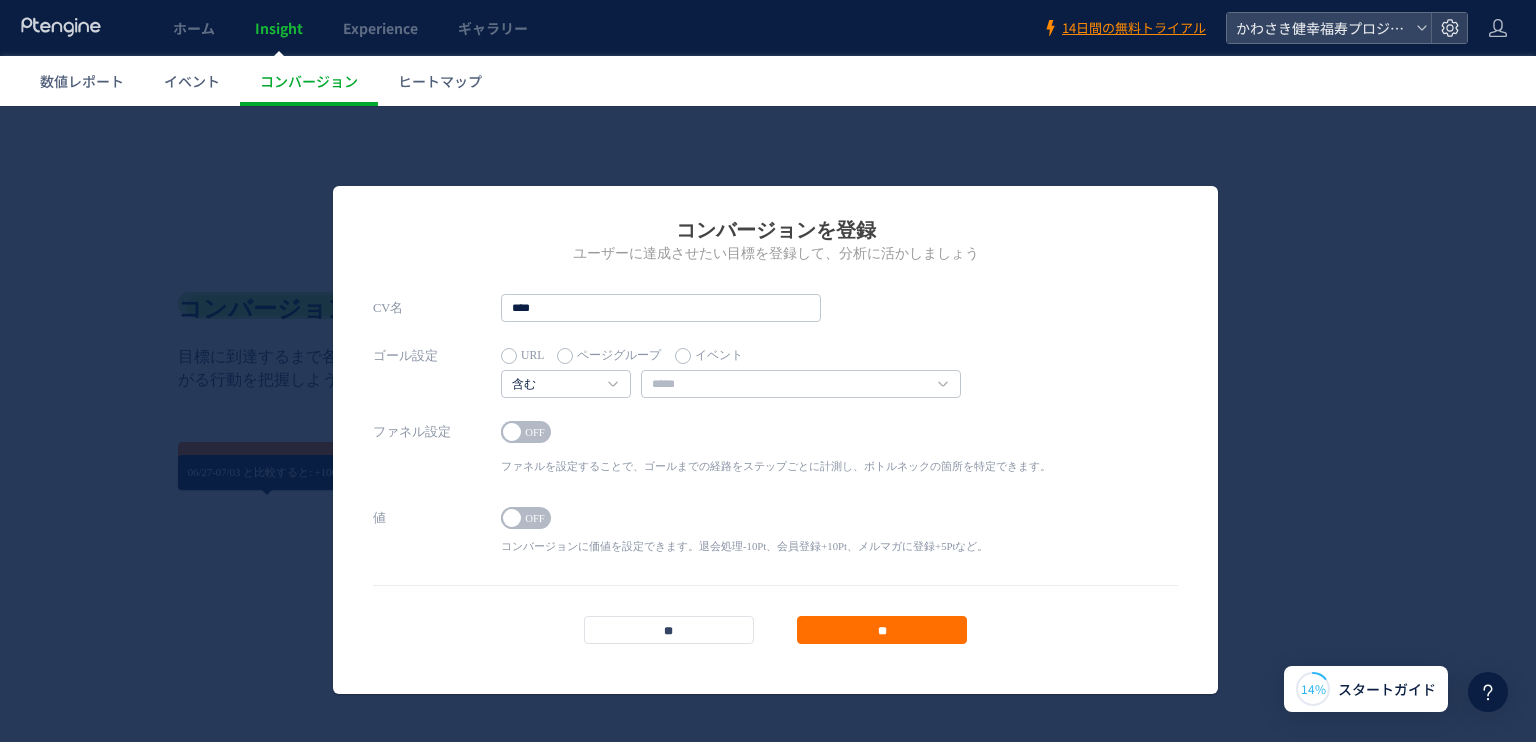 click on "ページグループ" at bounding box center [609, 356] 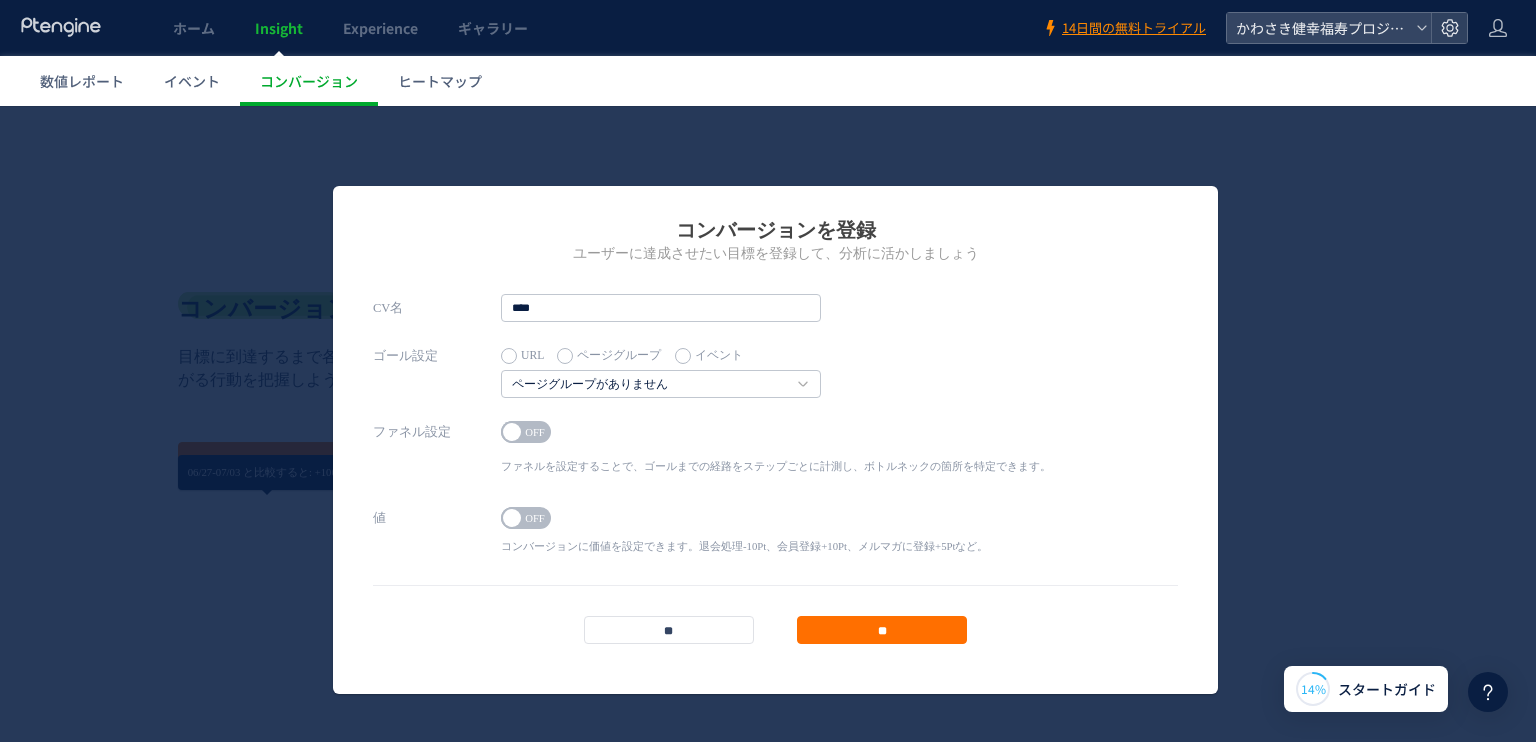 click on "URL" at bounding box center (522, 356) 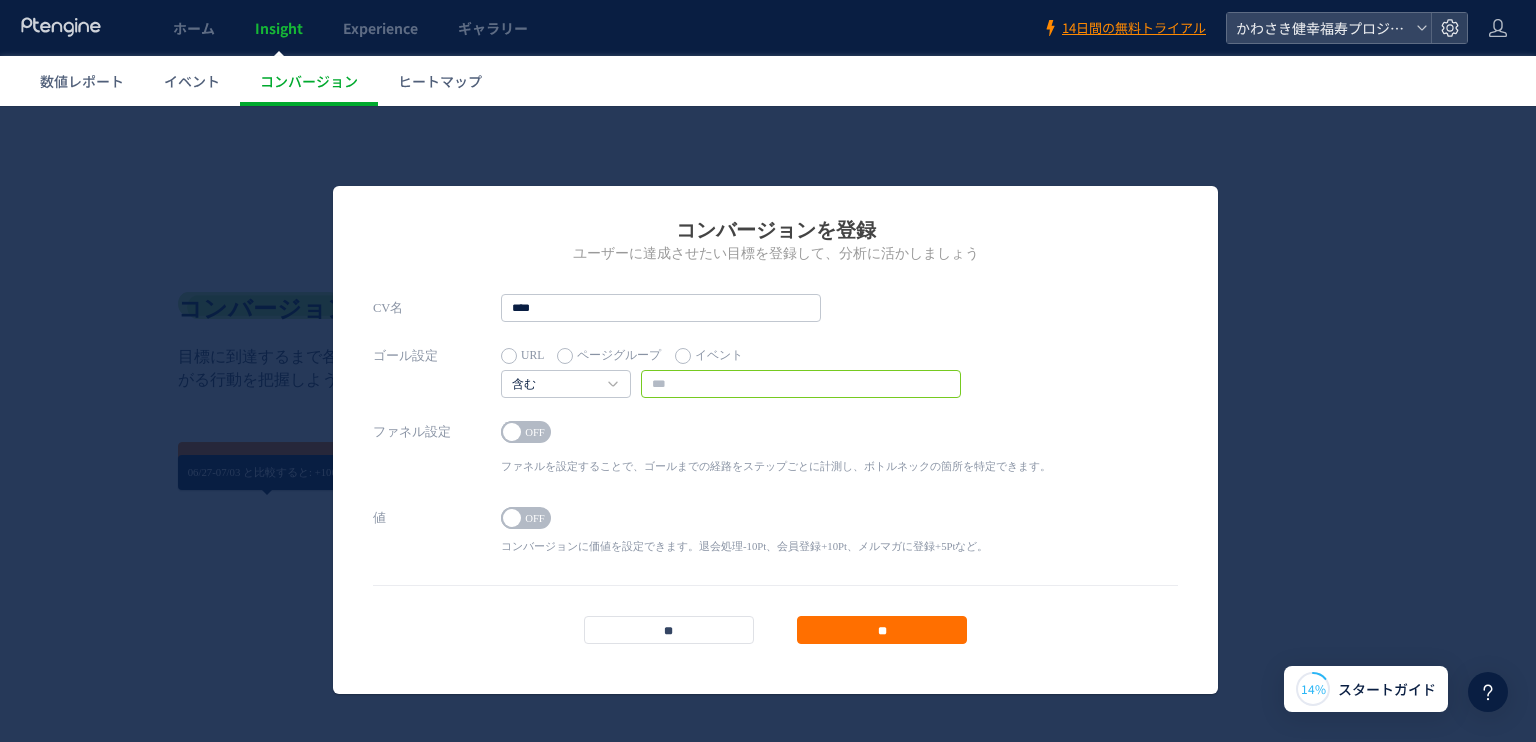 click at bounding box center (801, 384) 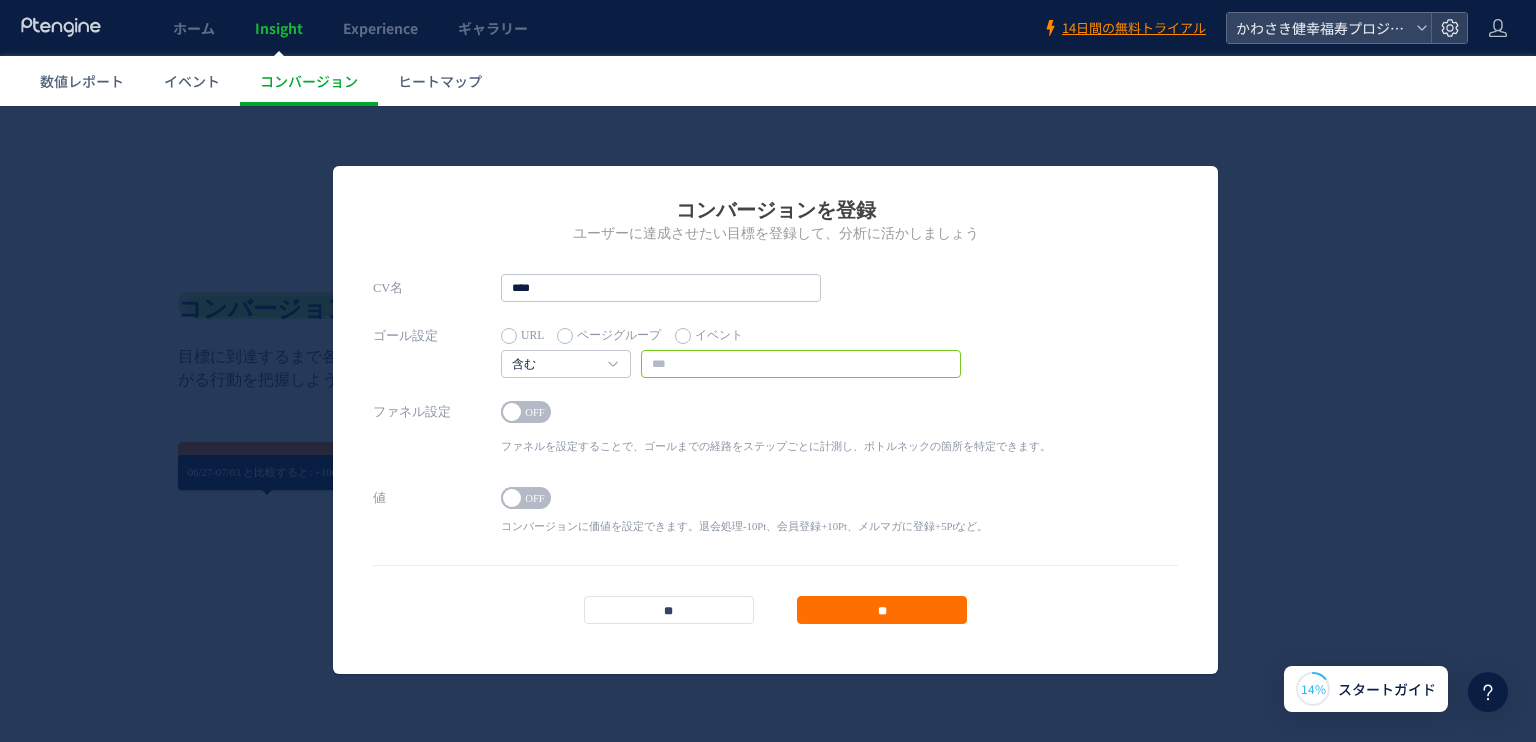 scroll, scrollTop: 31, scrollLeft: 0, axis: vertical 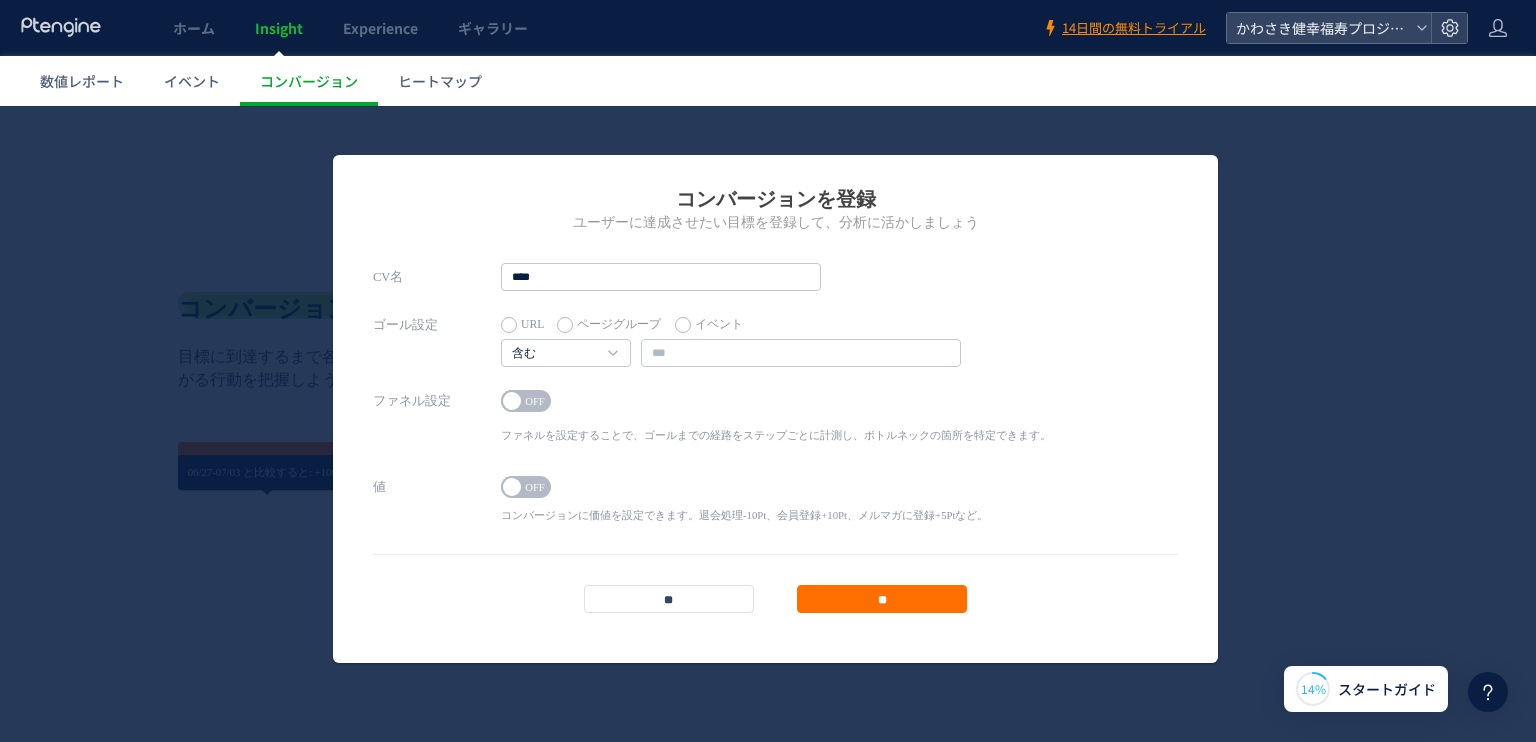 click on "ファネル設定
ON
OFF
ファネルを設定することで、ゴールまでの経路をステップごとに計測し、ボトルネックの箇所を特定できます。
1
URL" at bounding box center [775, 430] 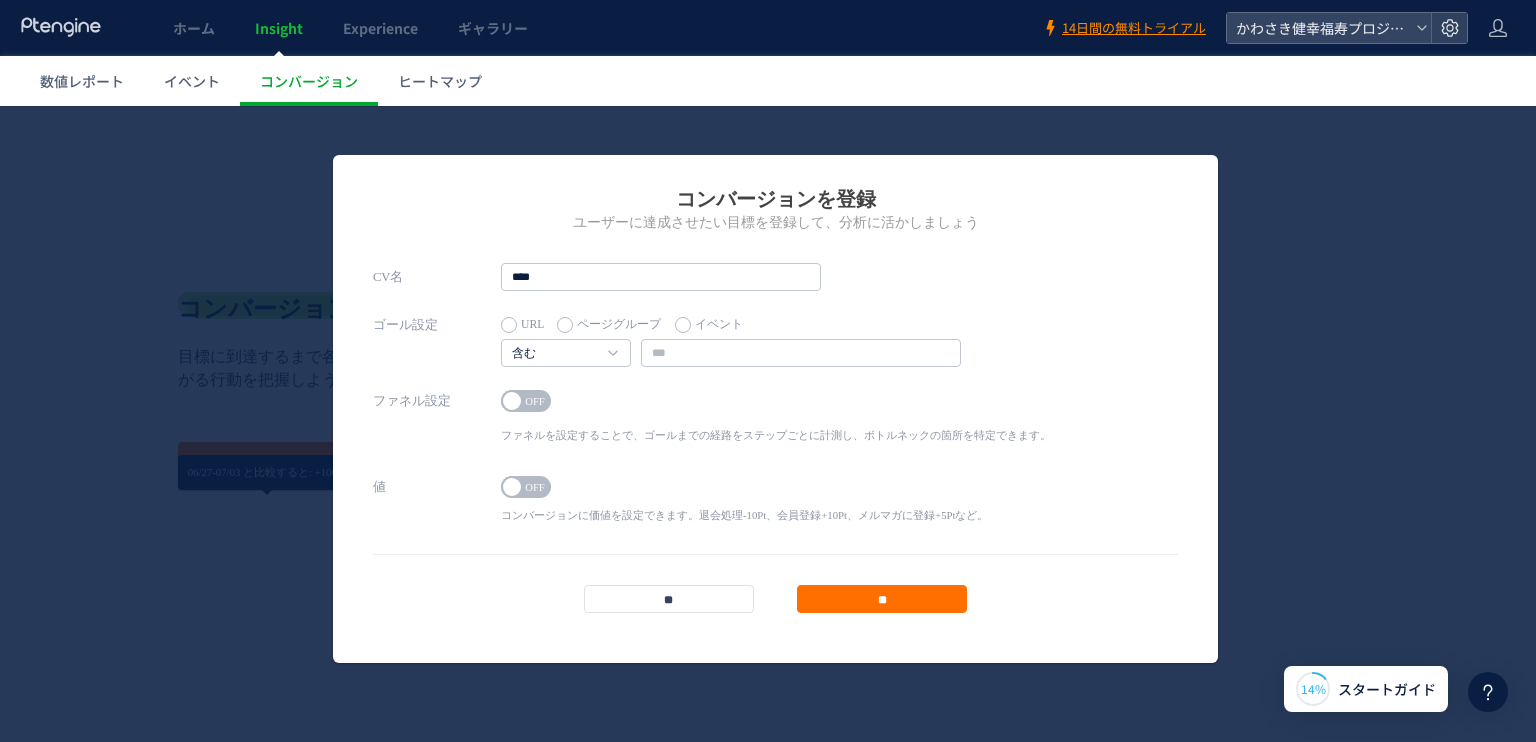 click at bounding box center (512, 487) 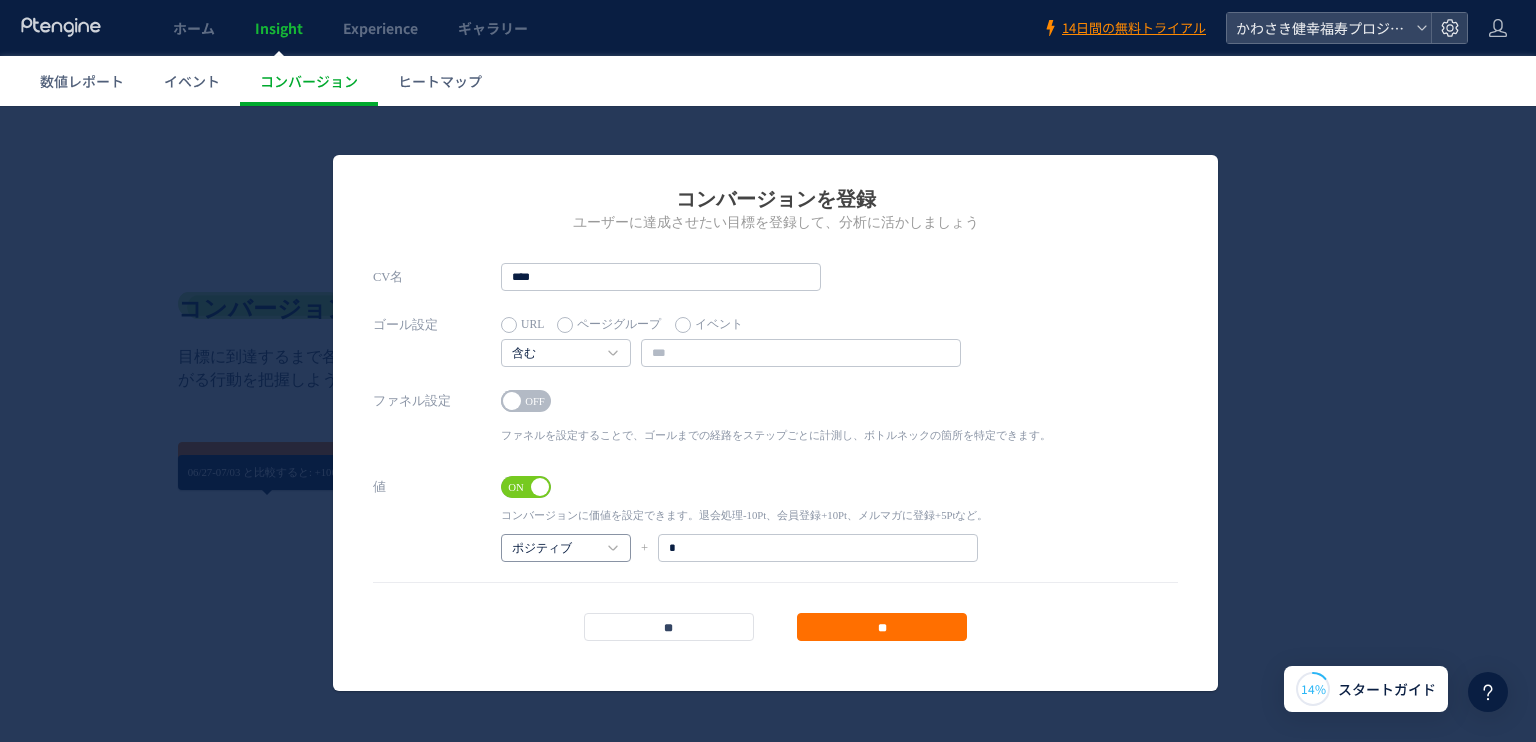 click on "ポジティブ" at bounding box center [566, 548] 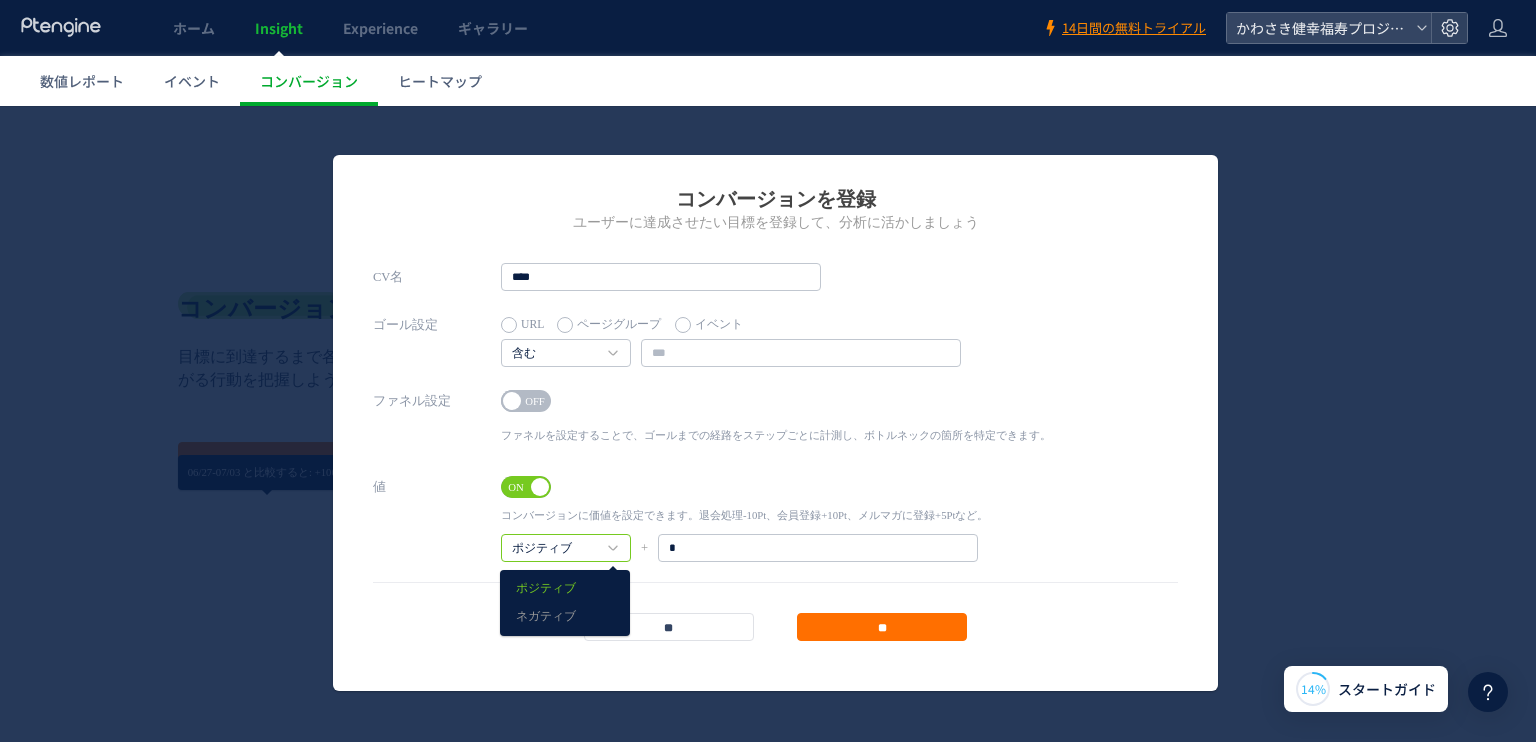 click on "値
ON
OFF
コンバージョンに価値を設定できます。退会処理-10Pt、会員登録+10Pt、メルマガに登録+5Ptなど。
ポジティブ
ポジティブ
ネガティブ
+ *" at bounding box center (775, 527) 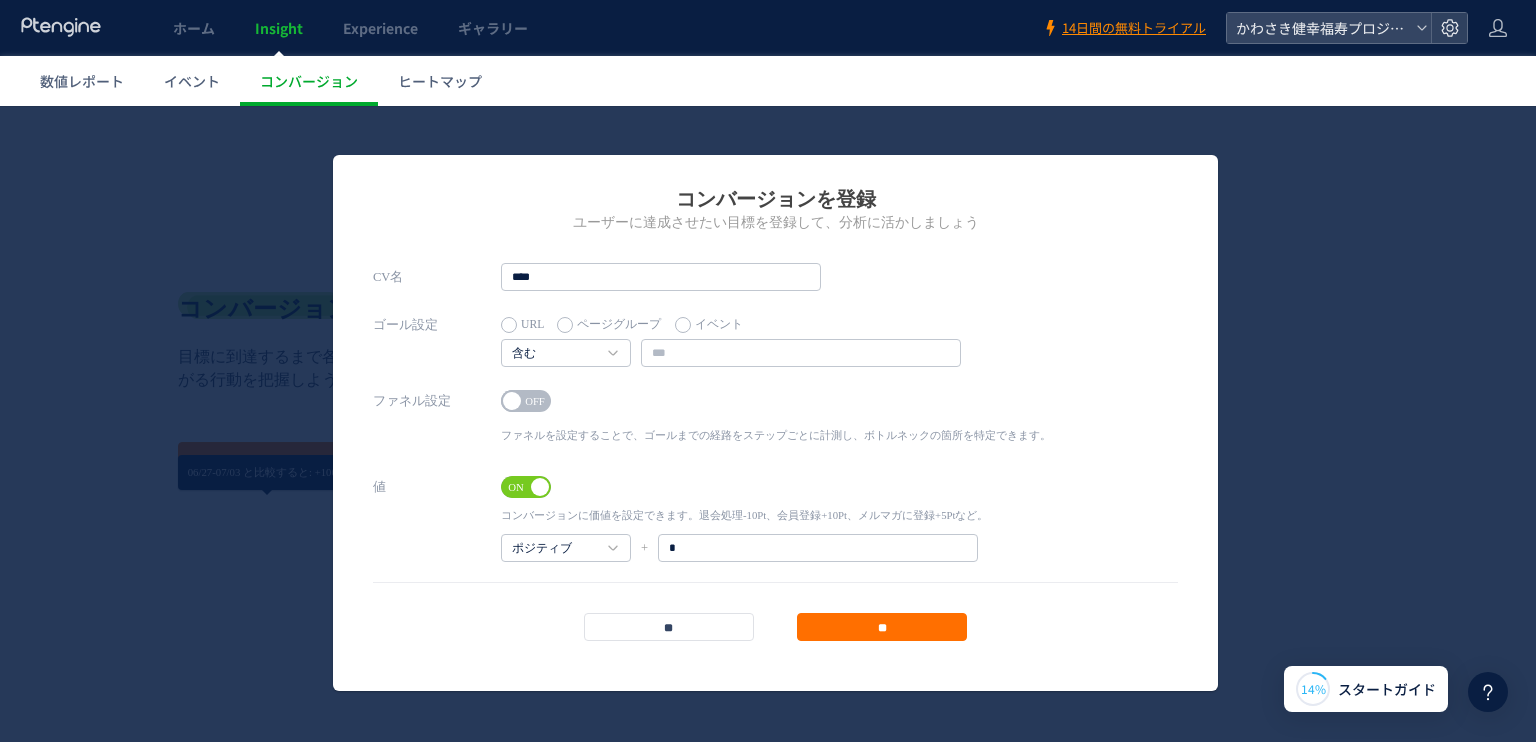 drag, startPoint x: 612, startPoint y: 621, endPoint x: 518, endPoint y: 615, distance: 94.19129 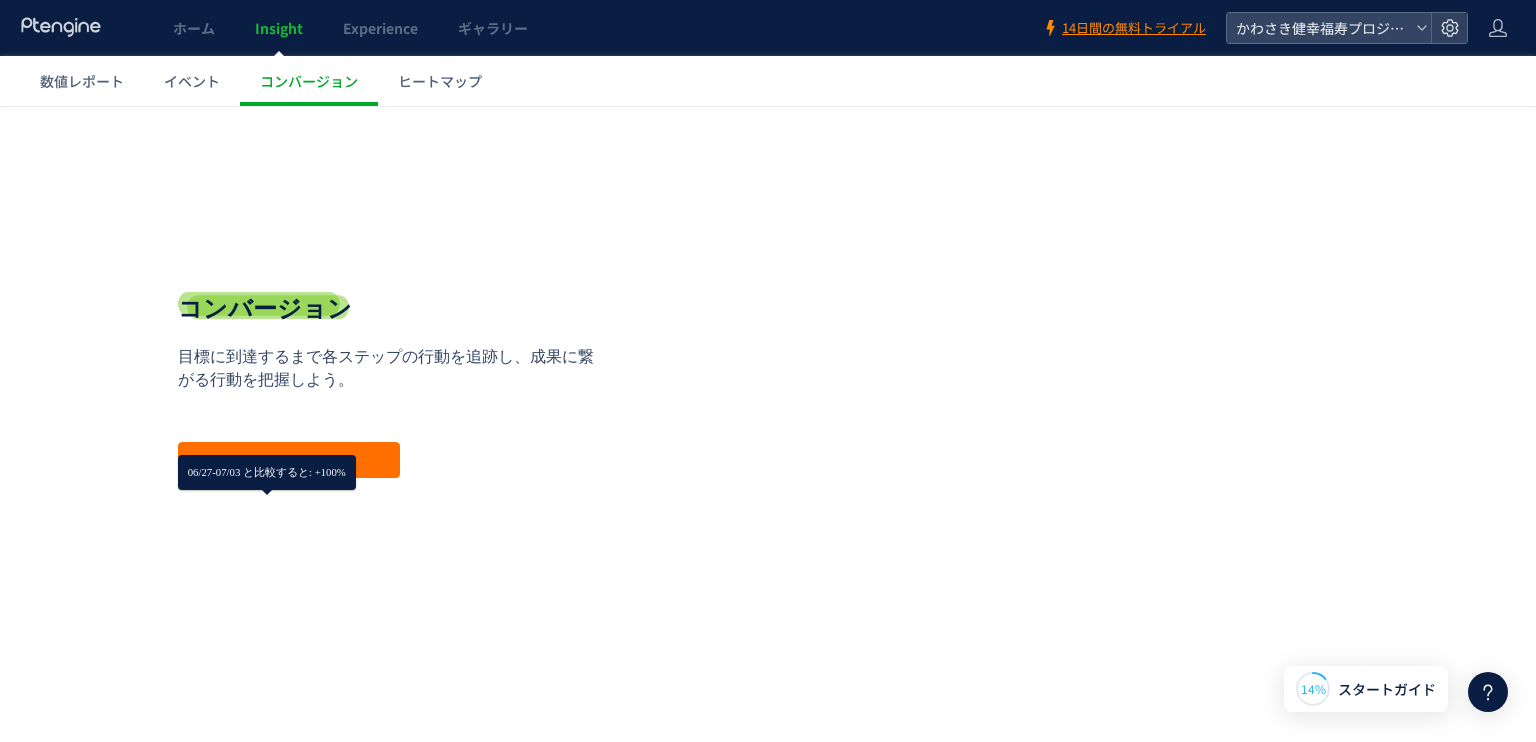 click on "**********" at bounding box center [393, 385] 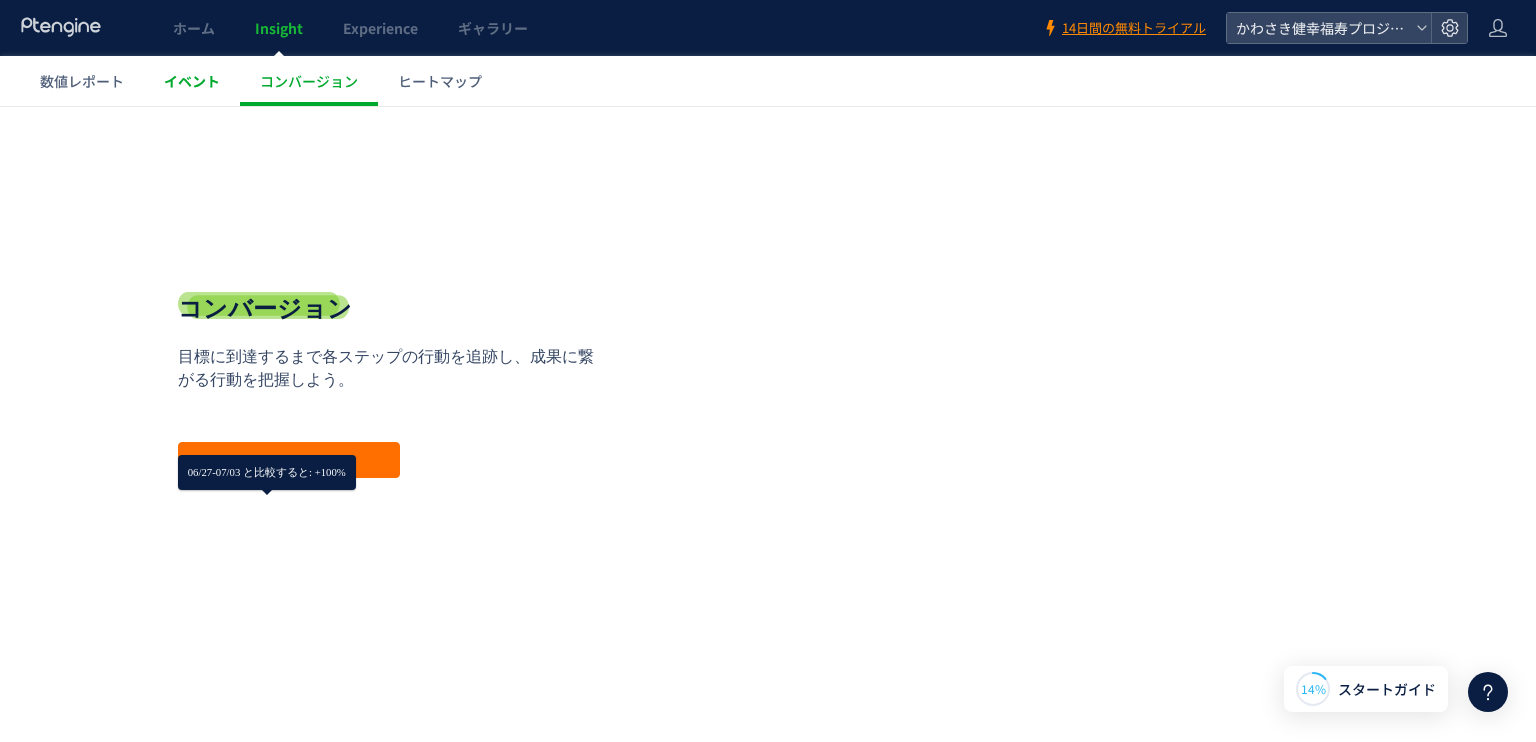 click on "イベント" at bounding box center (192, 81) 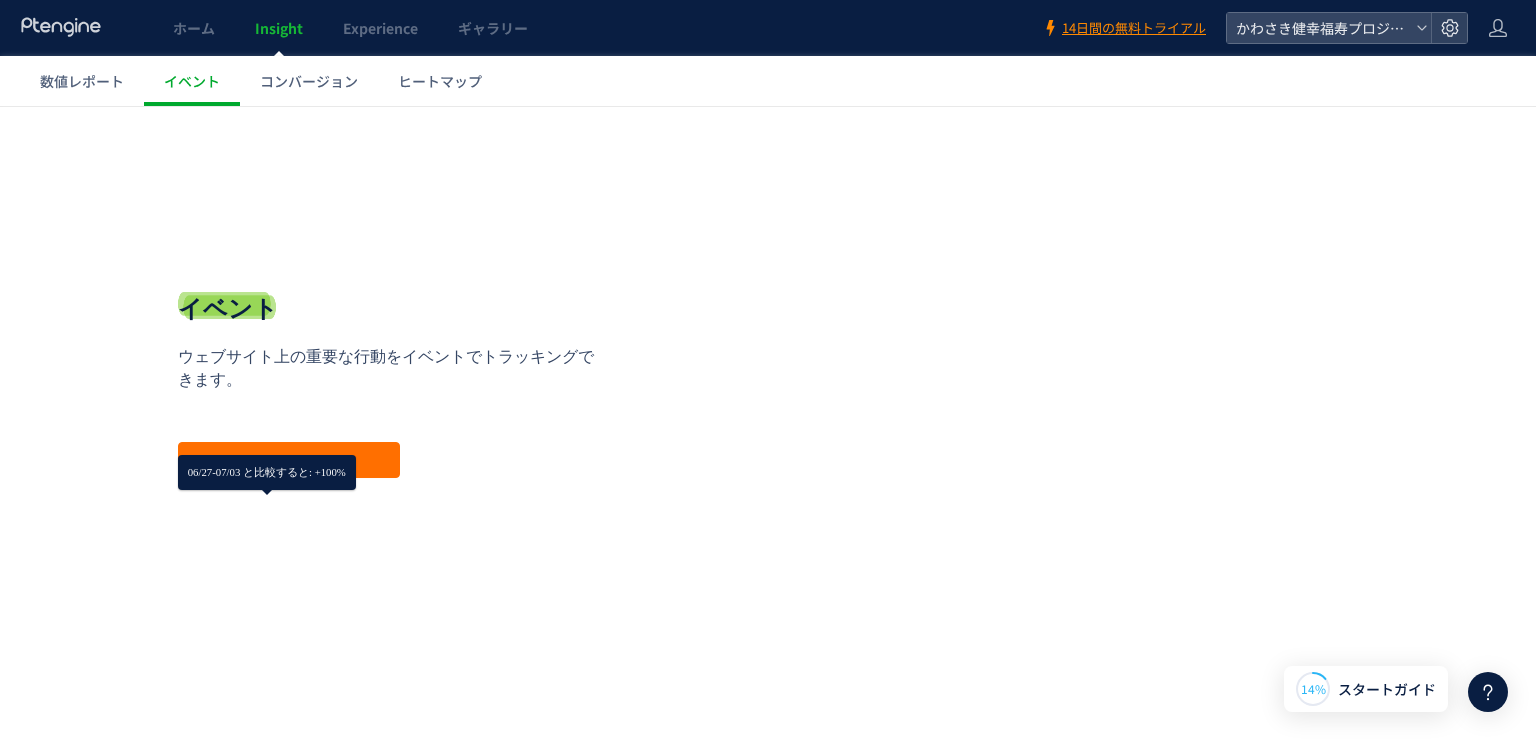 drag, startPoint x: 385, startPoint y: 420, endPoint x: 386, endPoint y: 433, distance: 13.038404 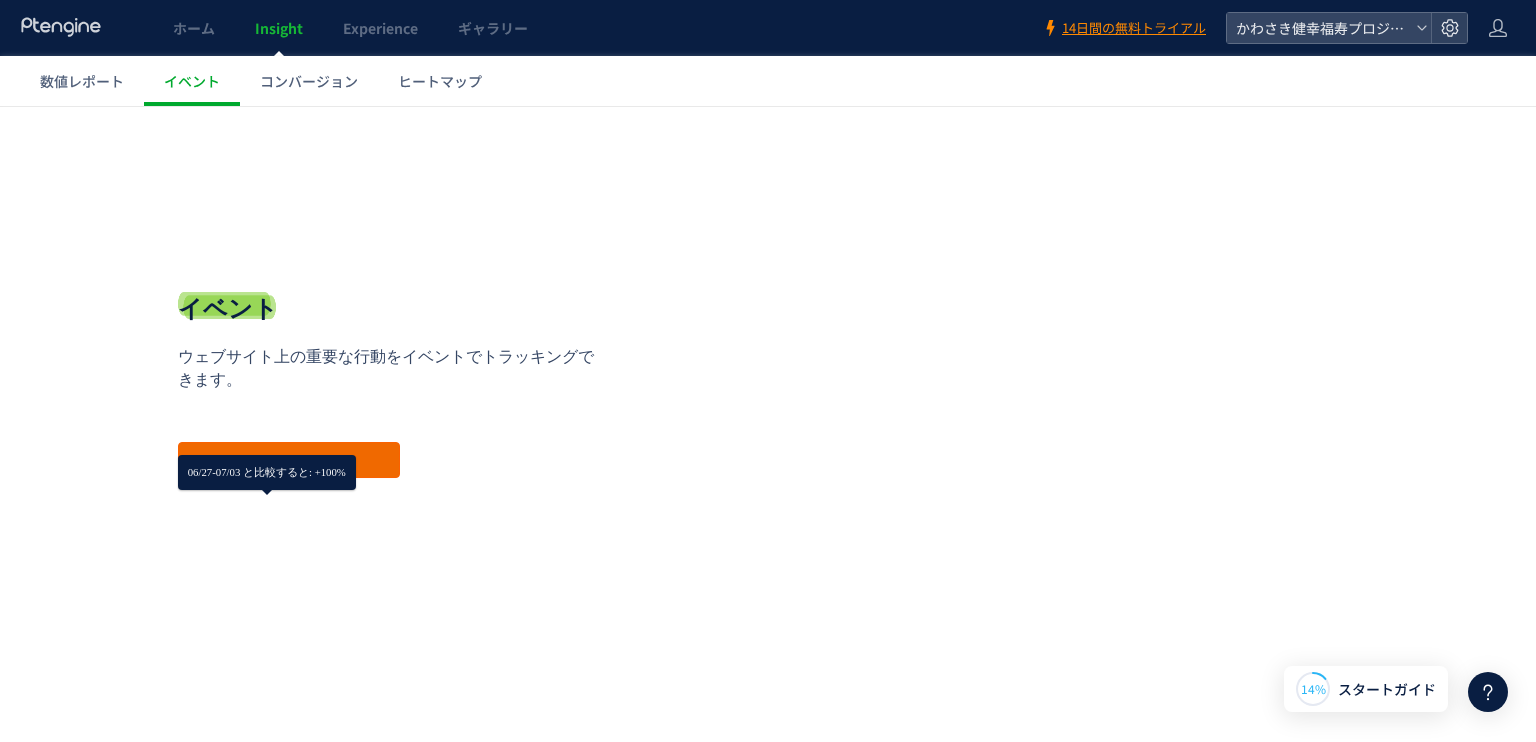 click on "*********" at bounding box center [289, 460] 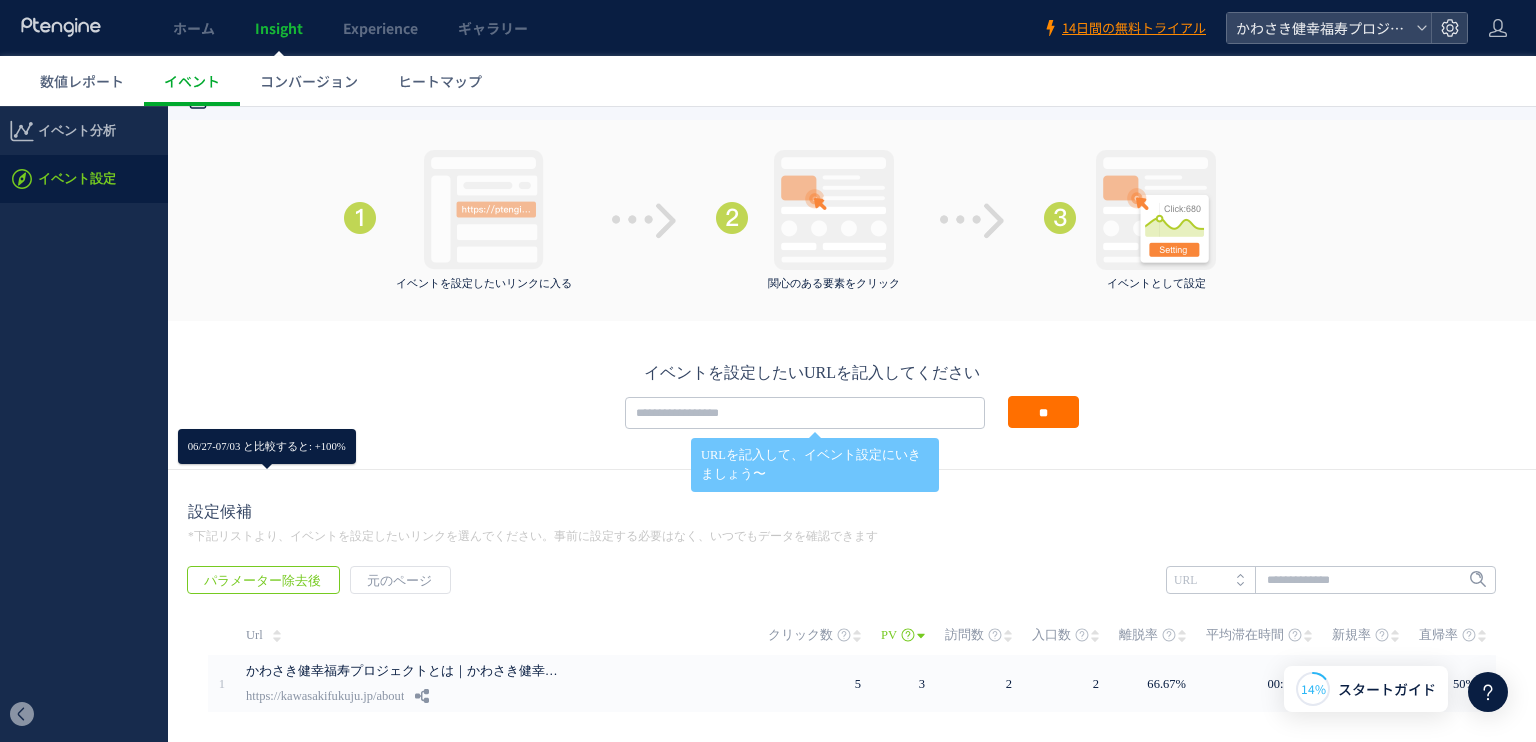 scroll, scrollTop: 0, scrollLeft: 0, axis: both 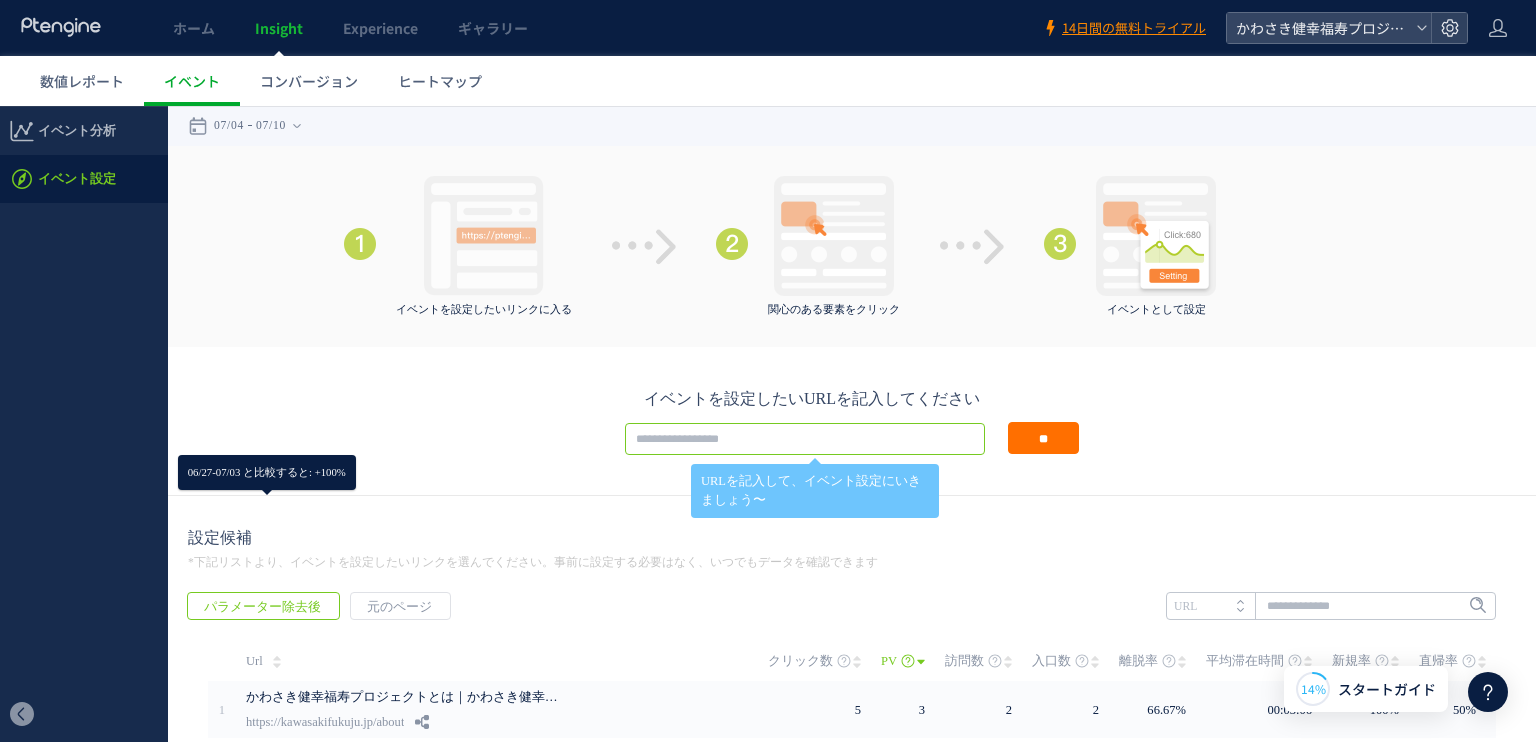 click at bounding box center [805, 439] 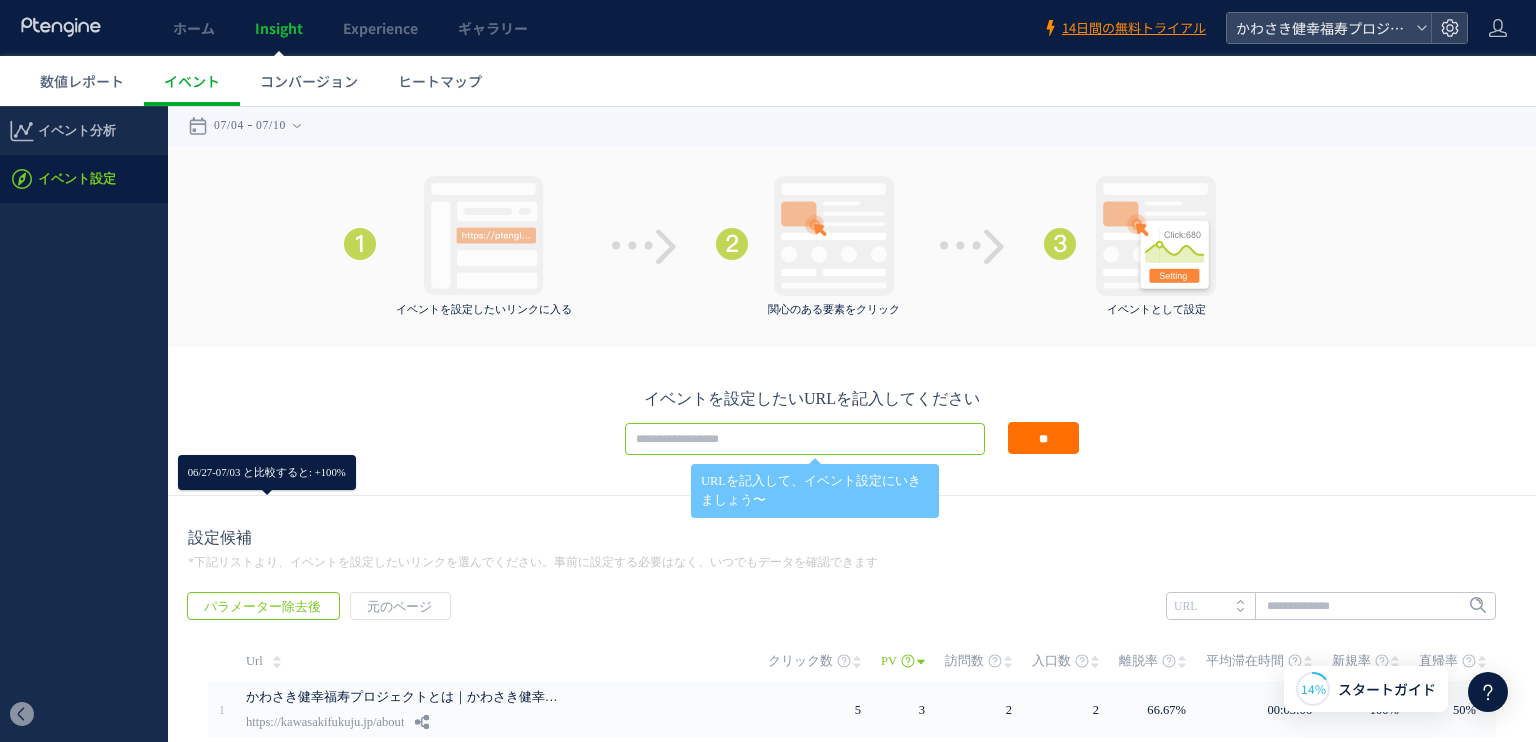 paste on "**********" 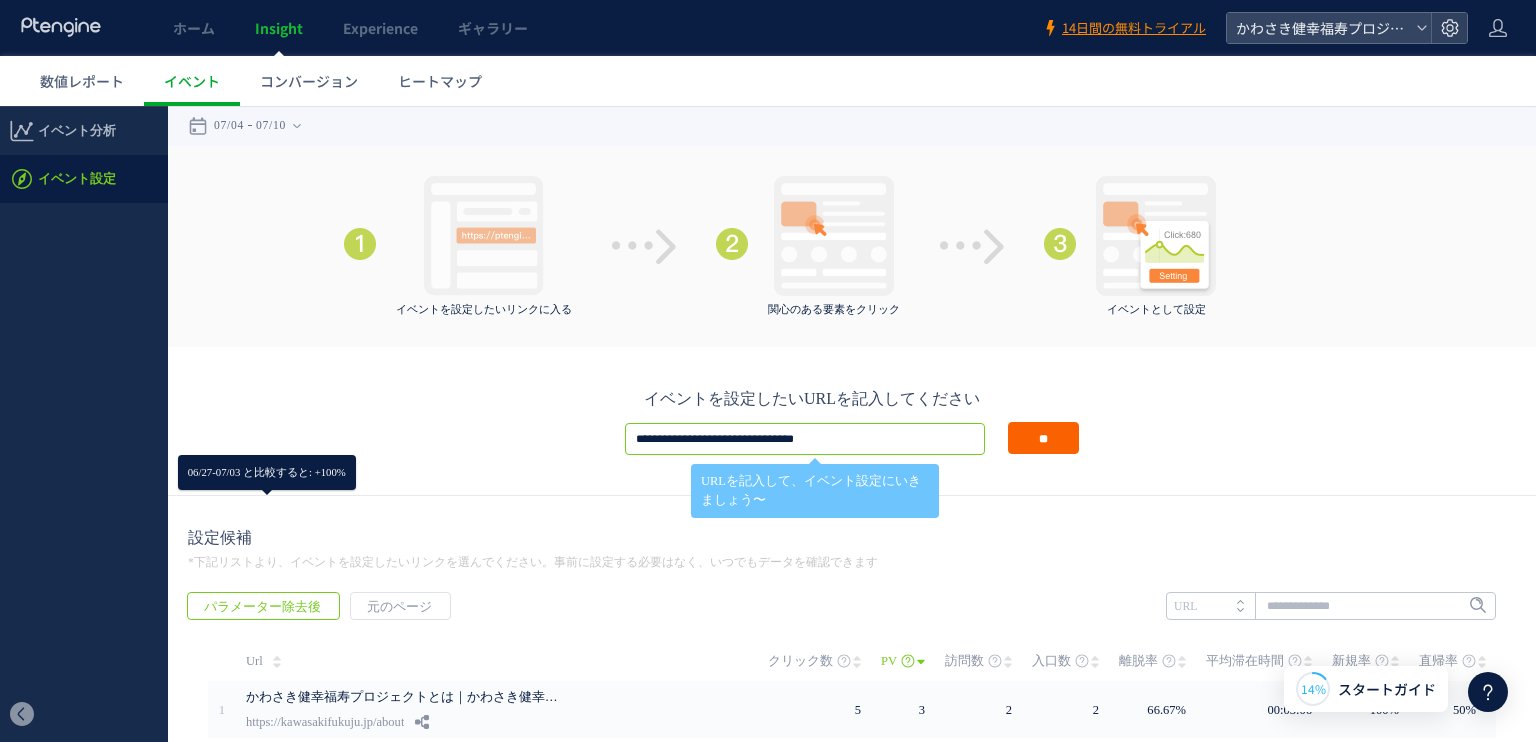 type on "**********" 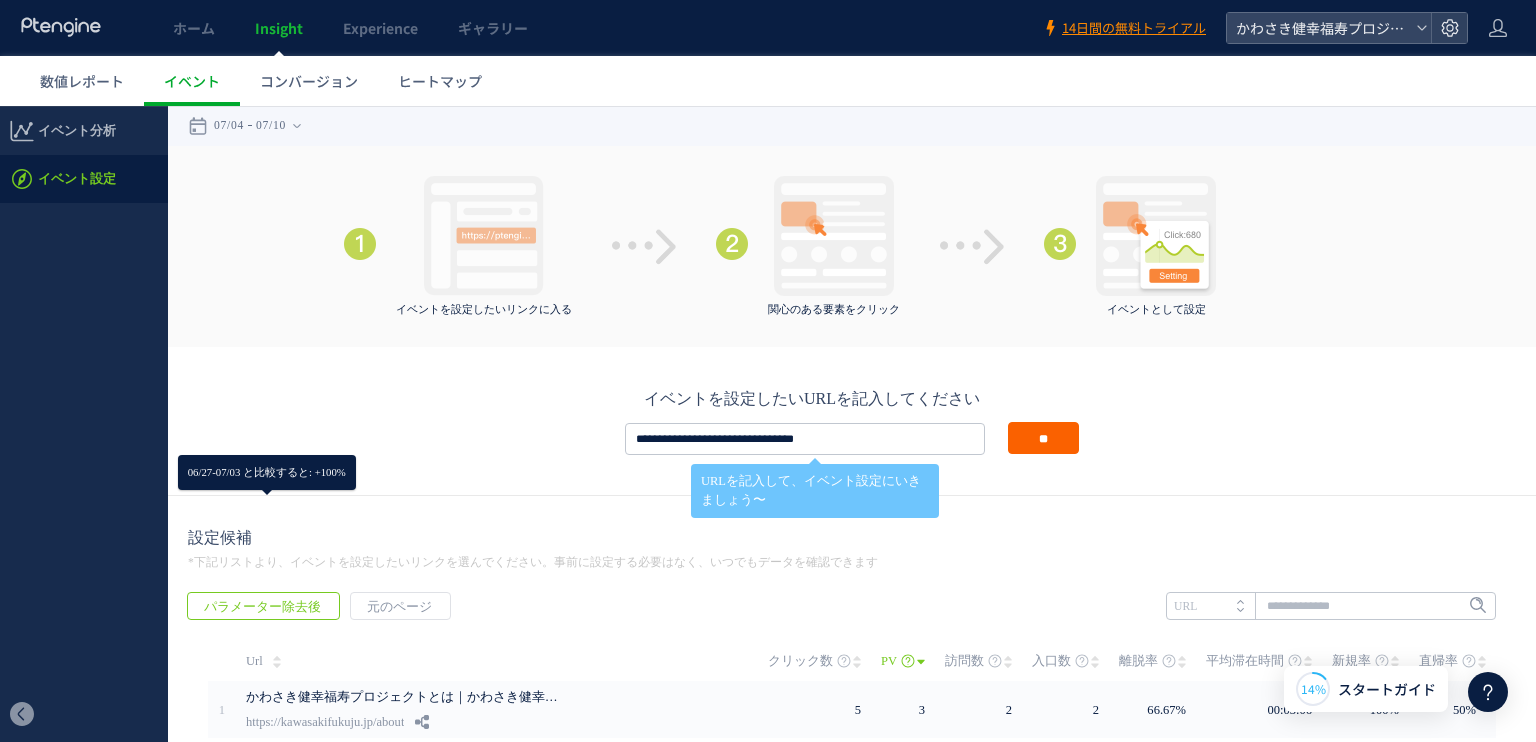 click on "**" at bounding box center (1043, 438) 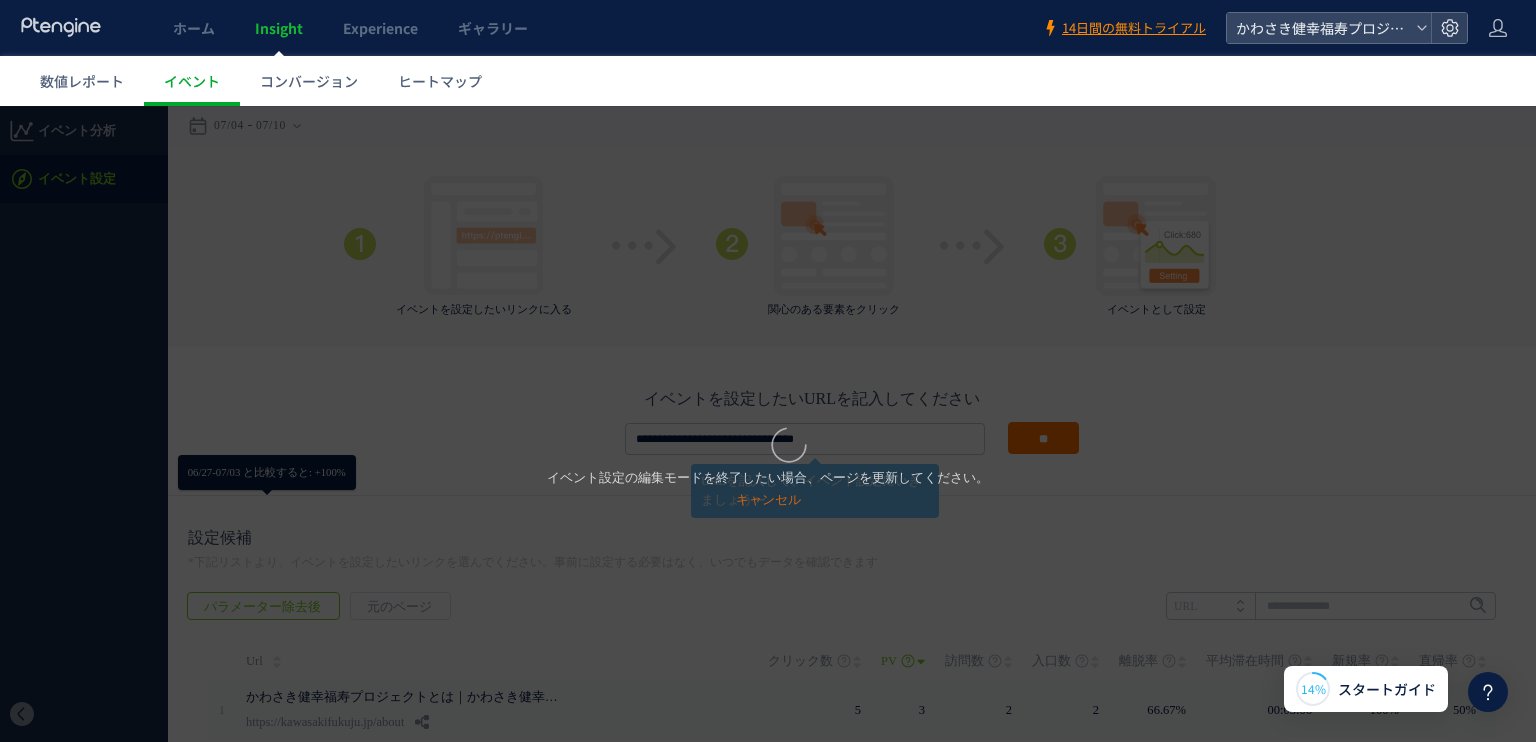 click on "イベント設定の編集モードを終了したい場合、ページを更新してください。 キャンセル" at bounding box center [768, 424] 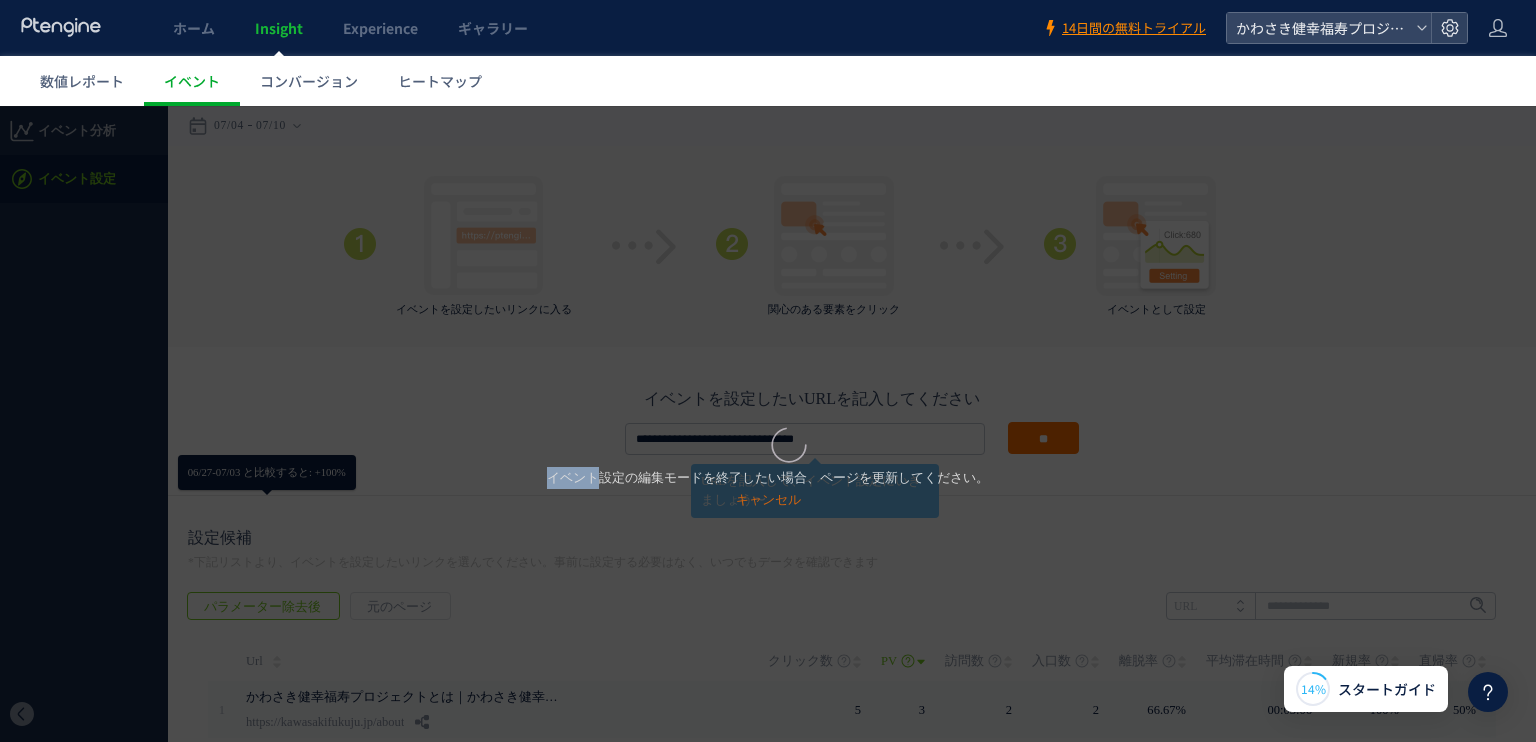 drag, startPoint x: 764, startPoint y: 381, endPoint x: 935, endPoint y: 117, distance: 314.5425 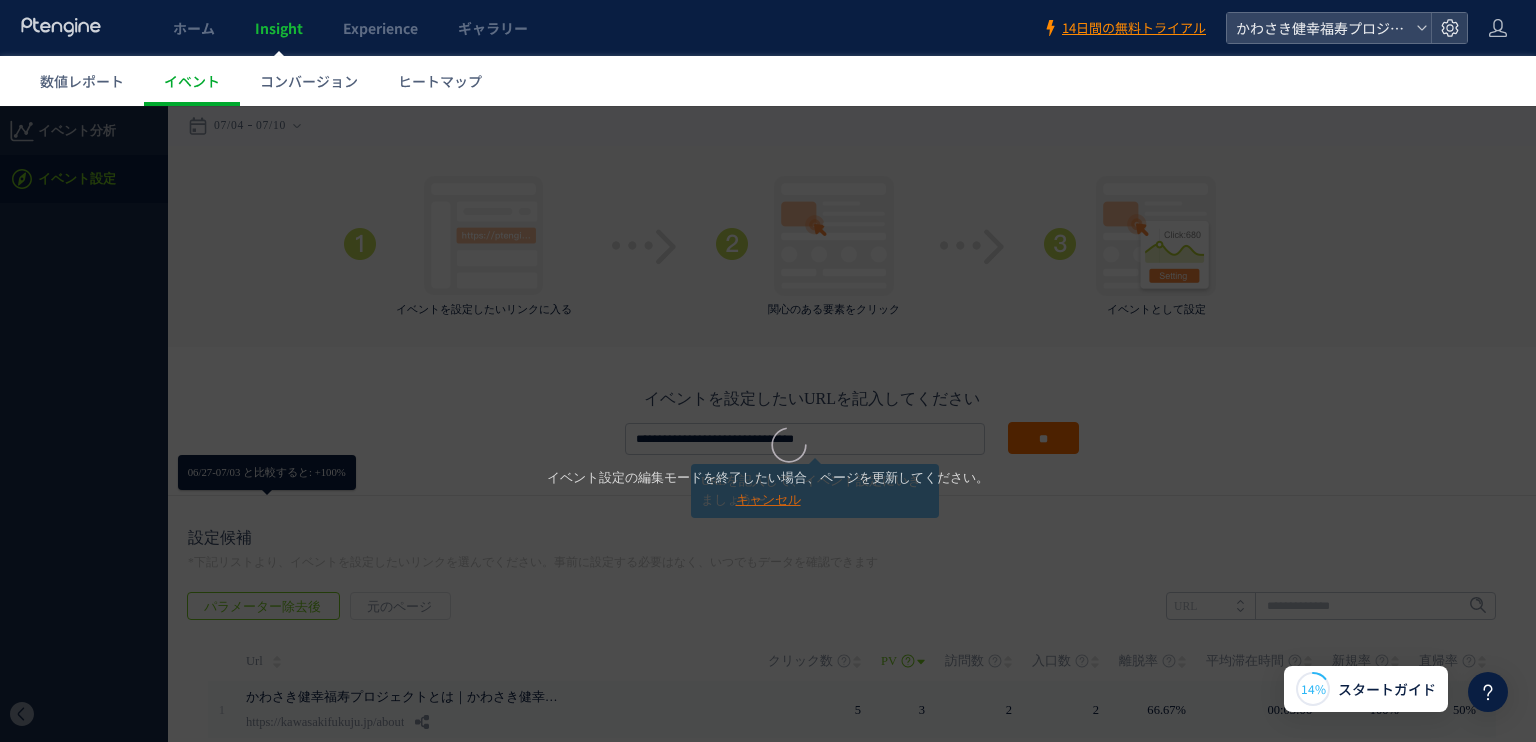 click on "キャンセル" at bounding box center [768, 499] 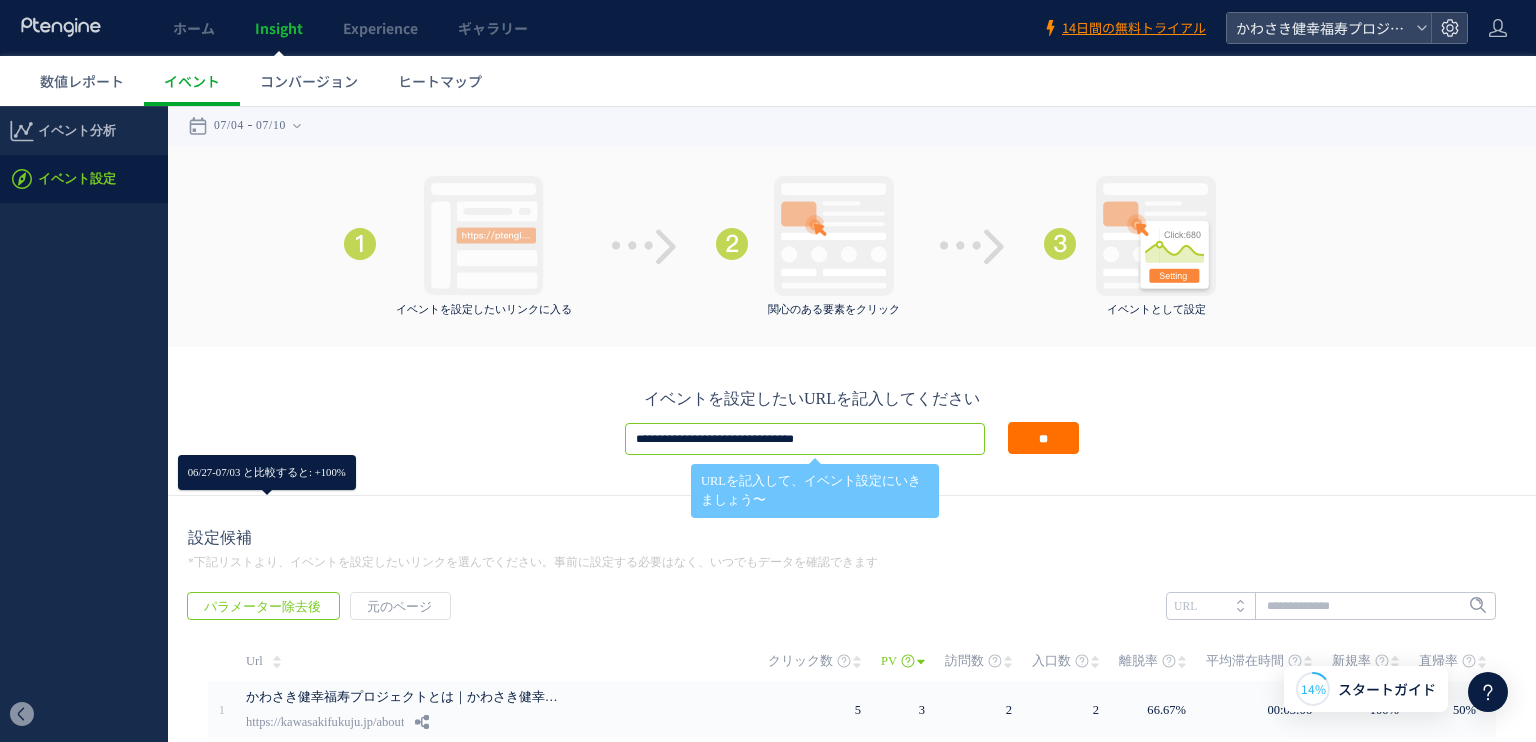 drag, startPoint x: 836, startPoint y: 440, endPoint x: 916, endPoint y: 435, distance: 80.1561 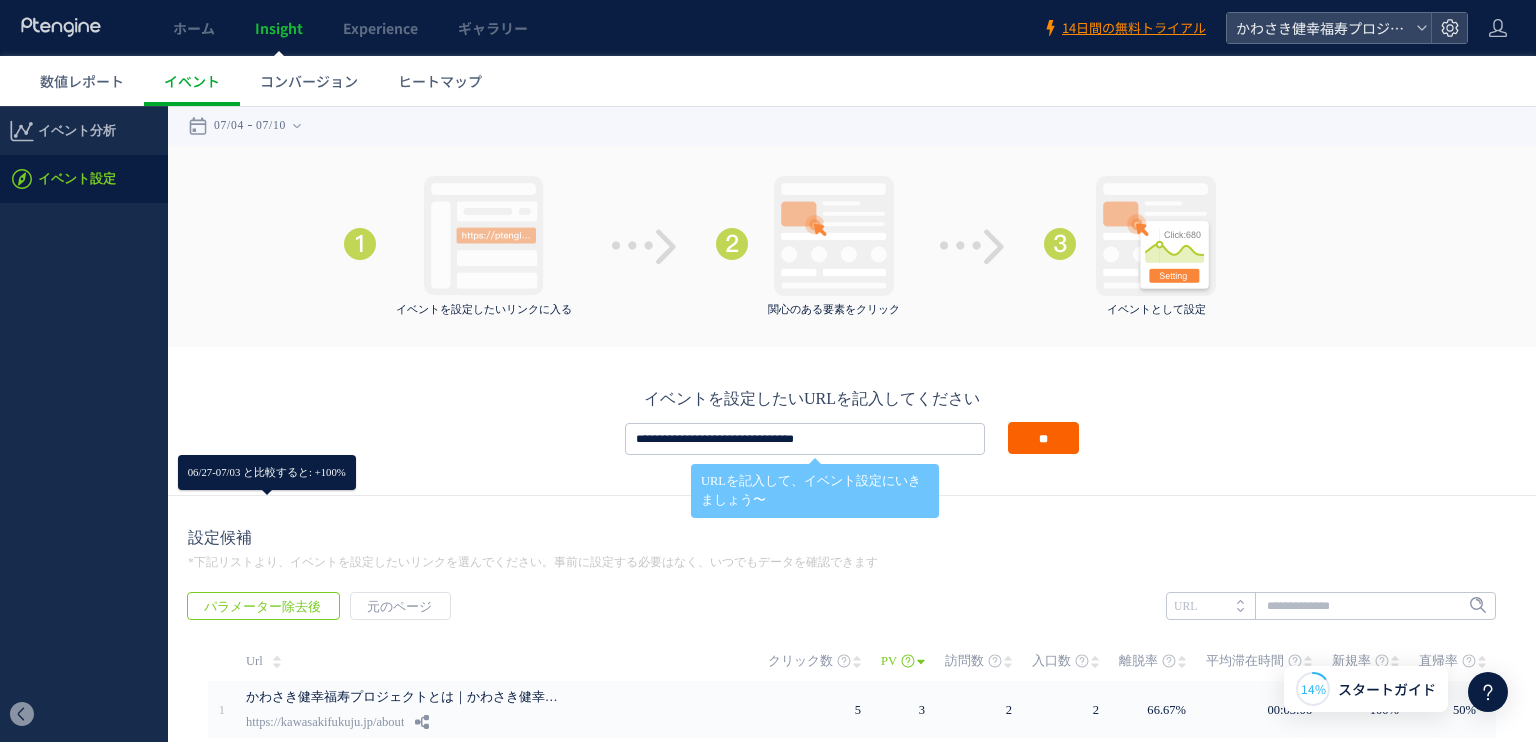 click on "**" at bounding box center (1043, 438) 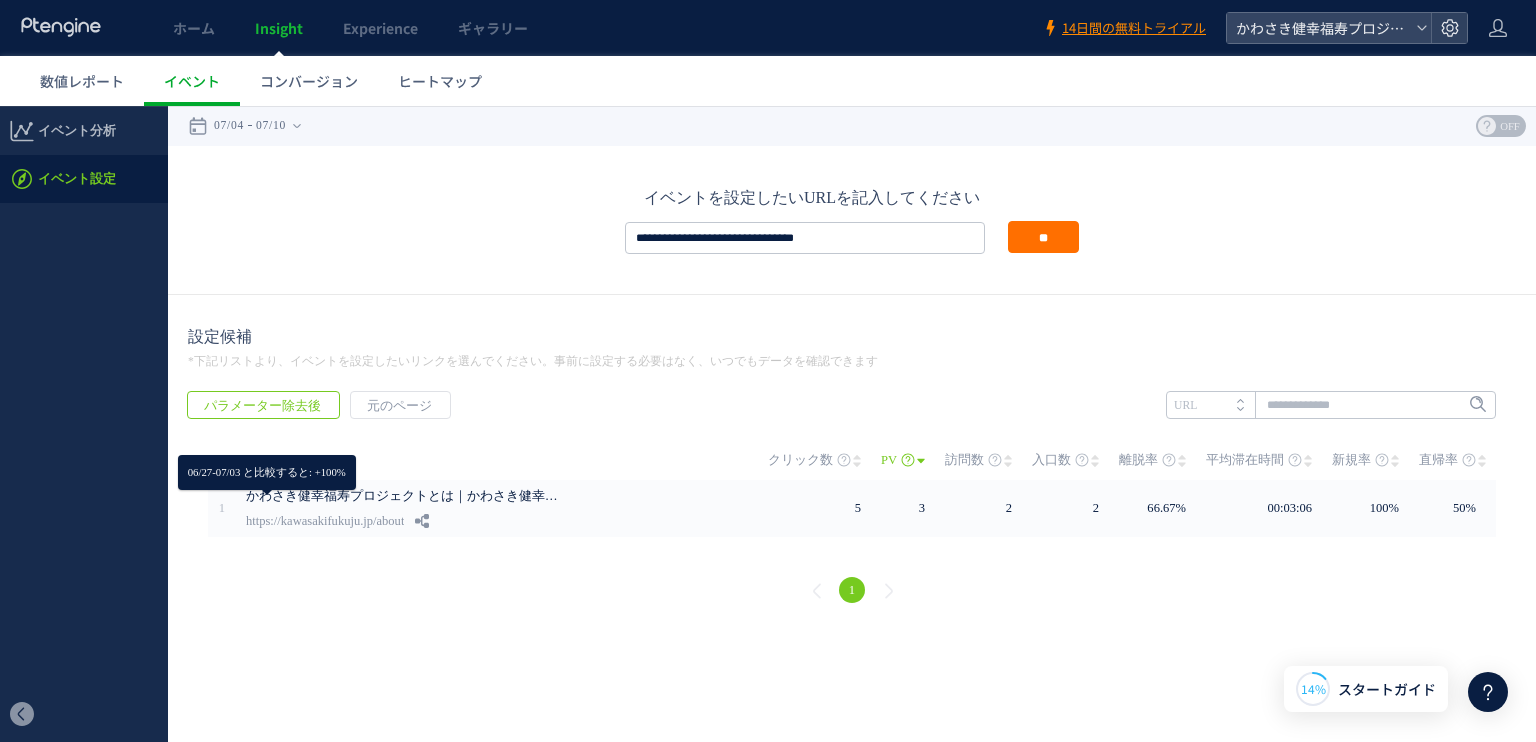 click on "戻る
パラメーター除去後
元のページ
ヒートマップを計測させるには、解析コードを実装してください。
実装
URL" at bounding box center [852, 500] 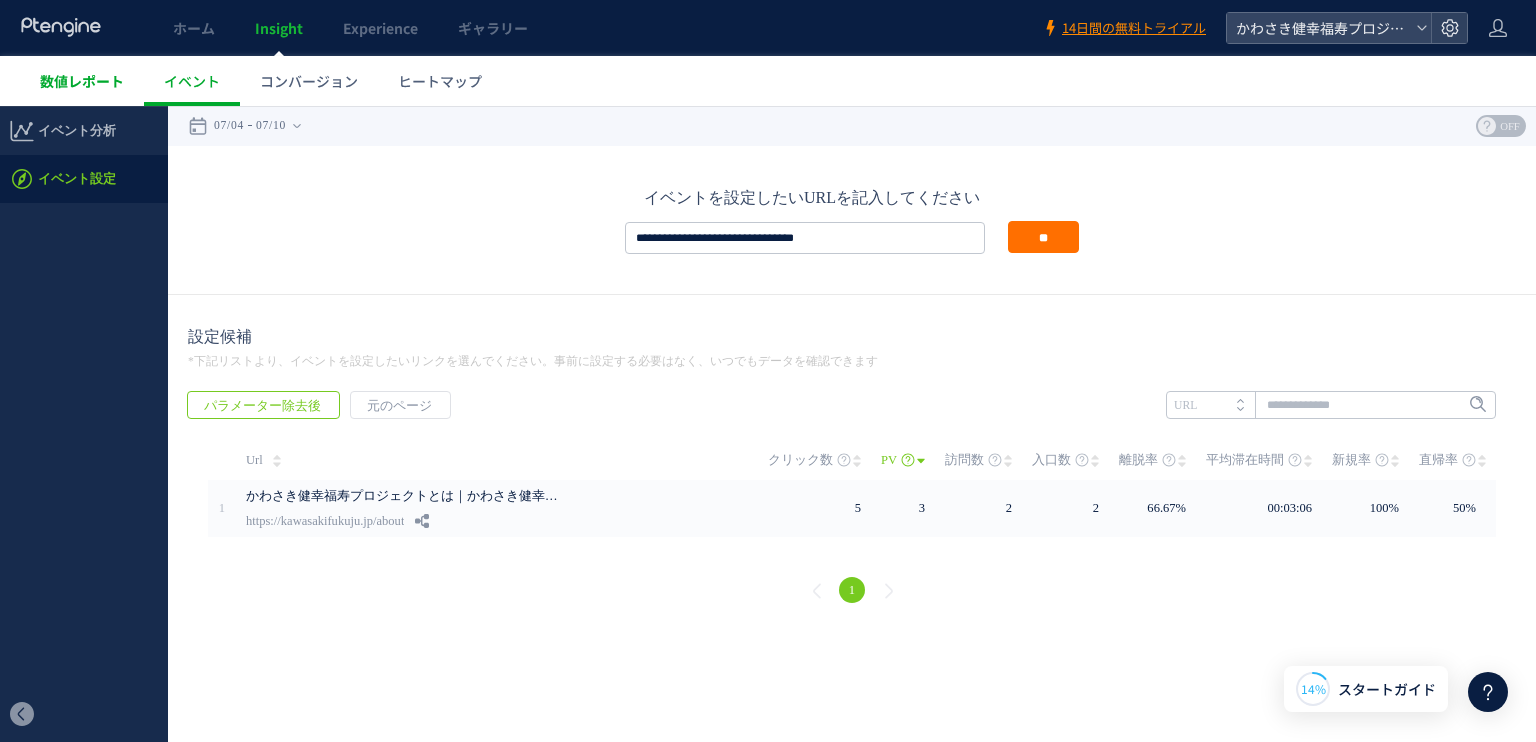 click on "数値レポート" at bounding box center (82, 81) 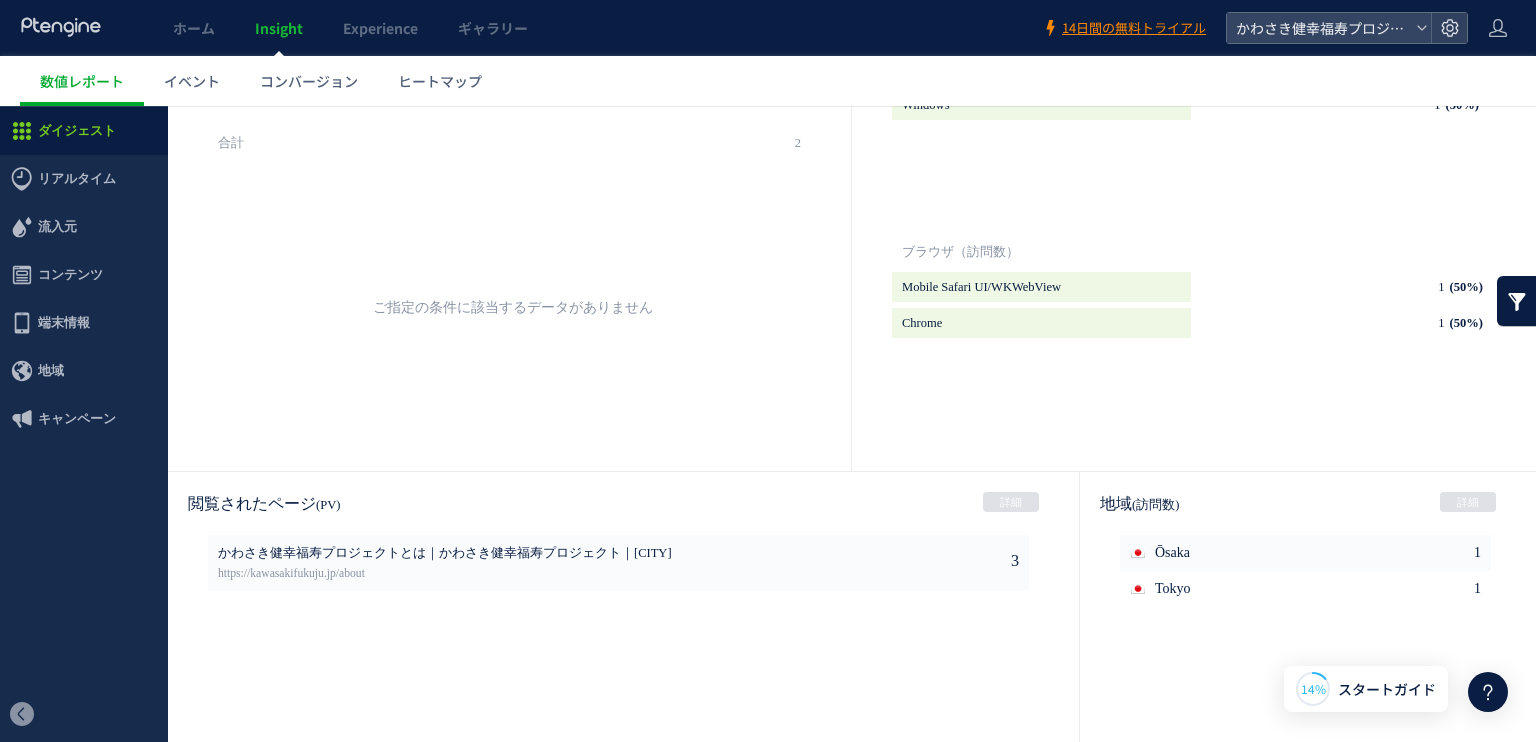 scroll, scrollTop: 1036, scrollLeft: 0, axis: vertical 